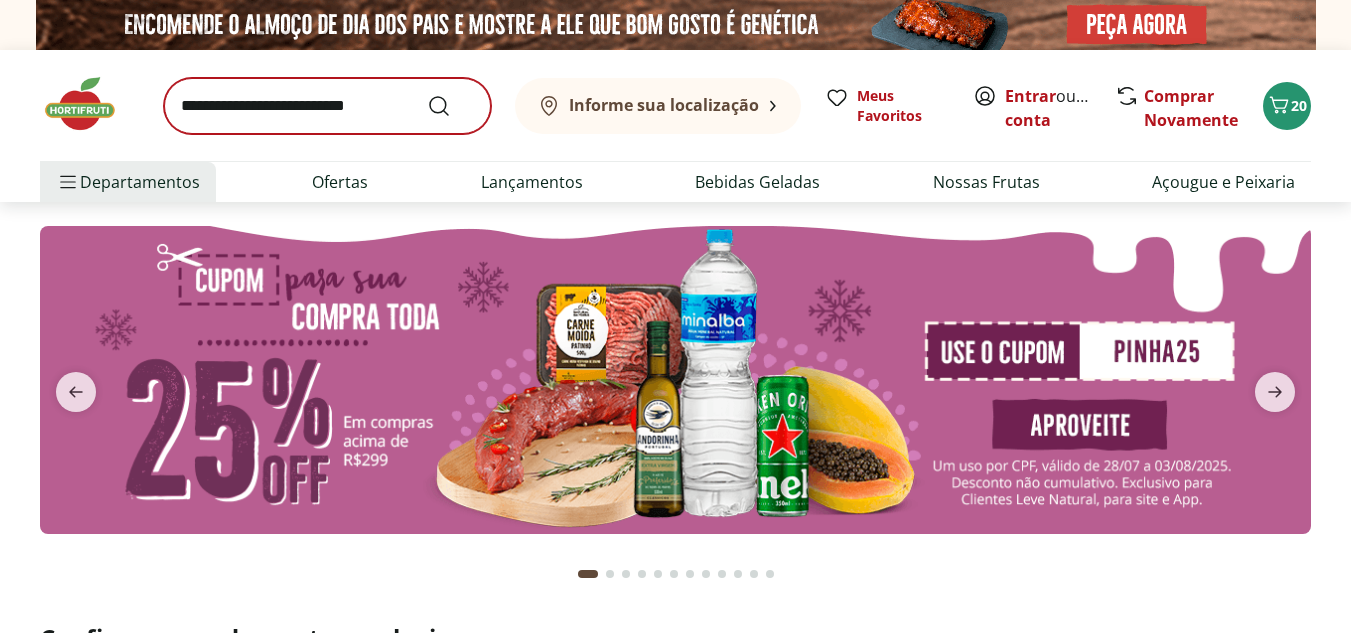scroll, scrollTop: 0, scrollLeft: 0, axis: both 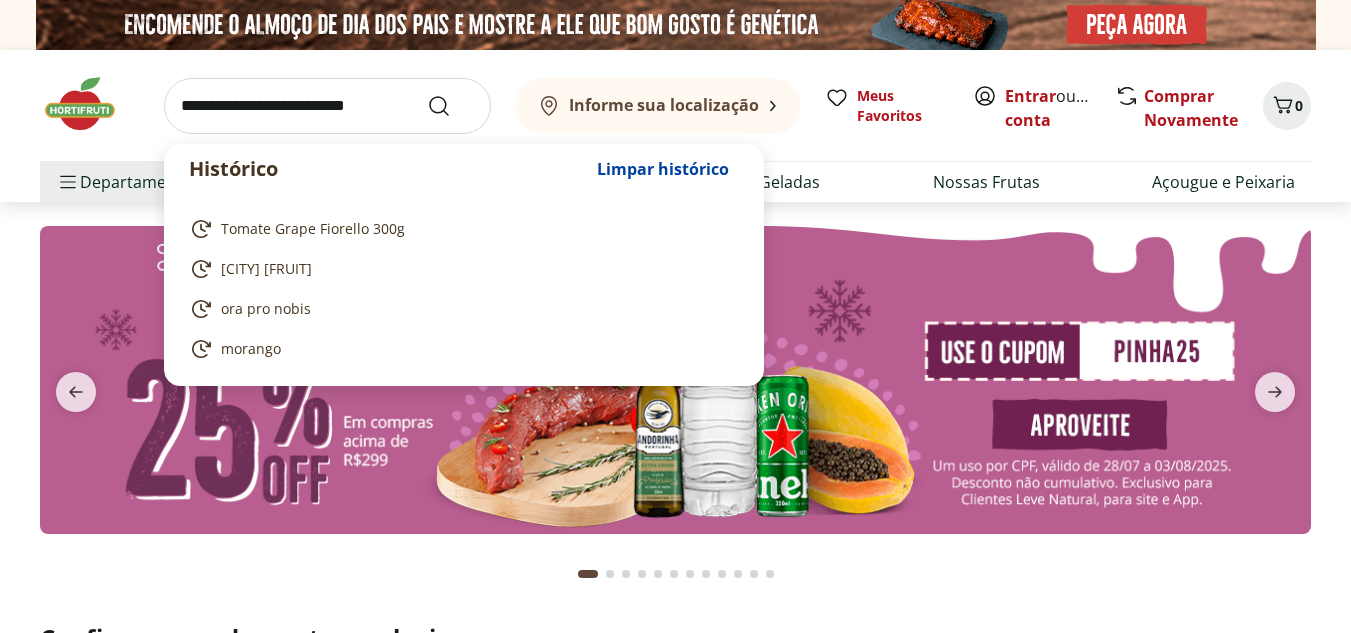 click at bounding box center [327, 106] 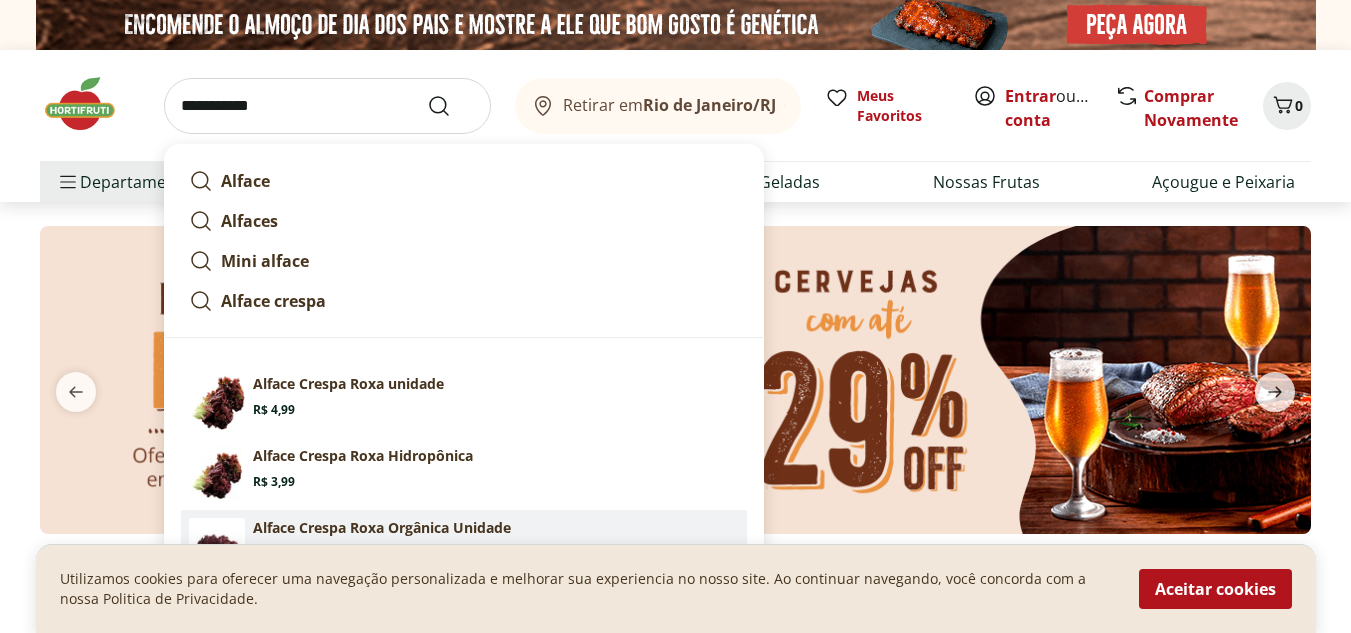 click on "Alface Crespa Roxa Orgânica Unidade" at bounding box center [382, 528] 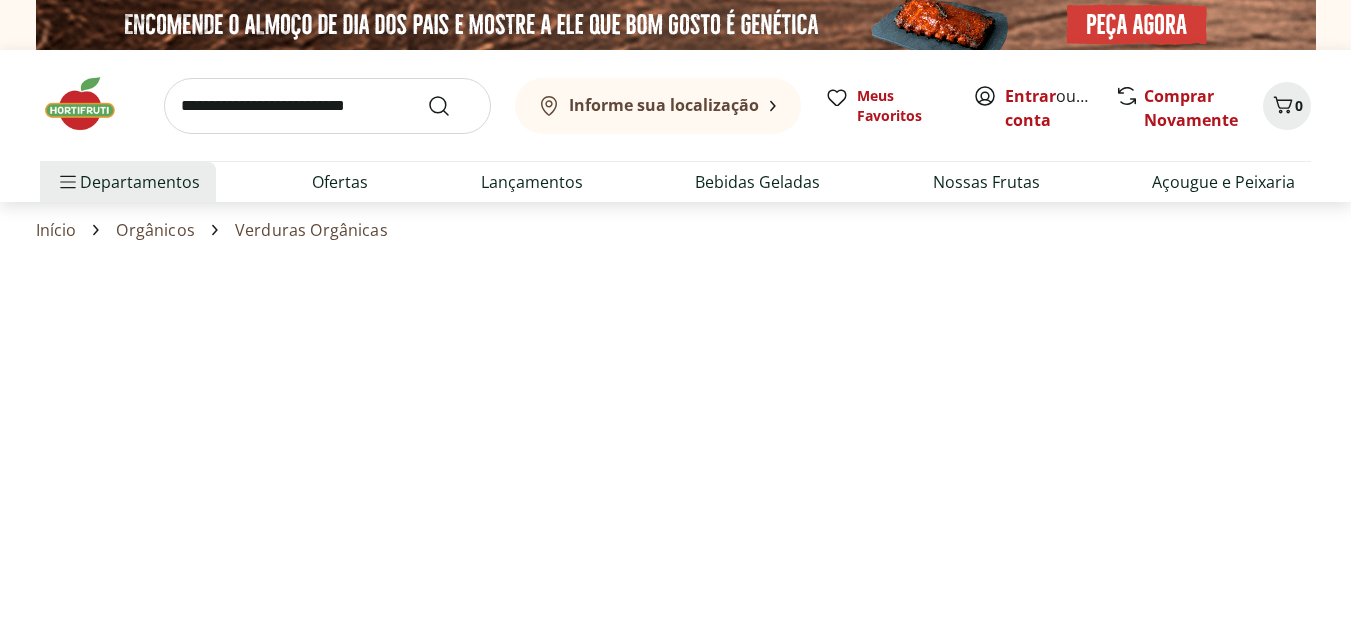 scroll, scrollTop: 0, scrollLeft: 0, axis: both 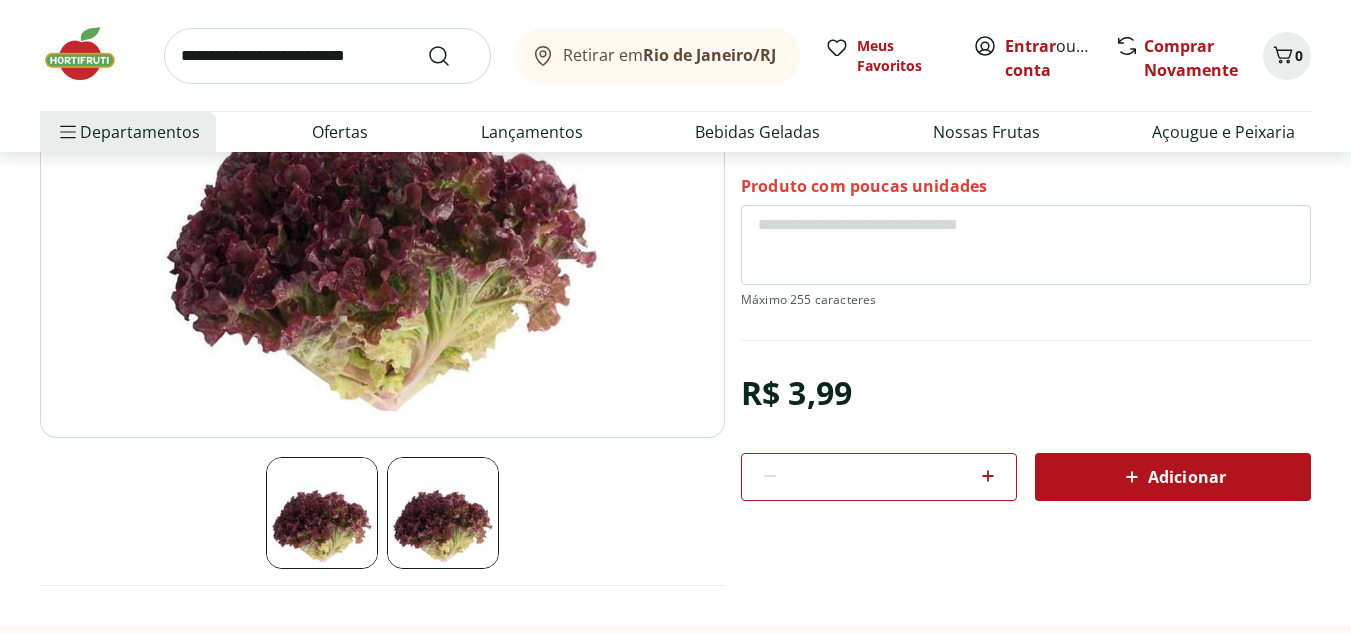 click on "*" at bounding box center [879, 477] 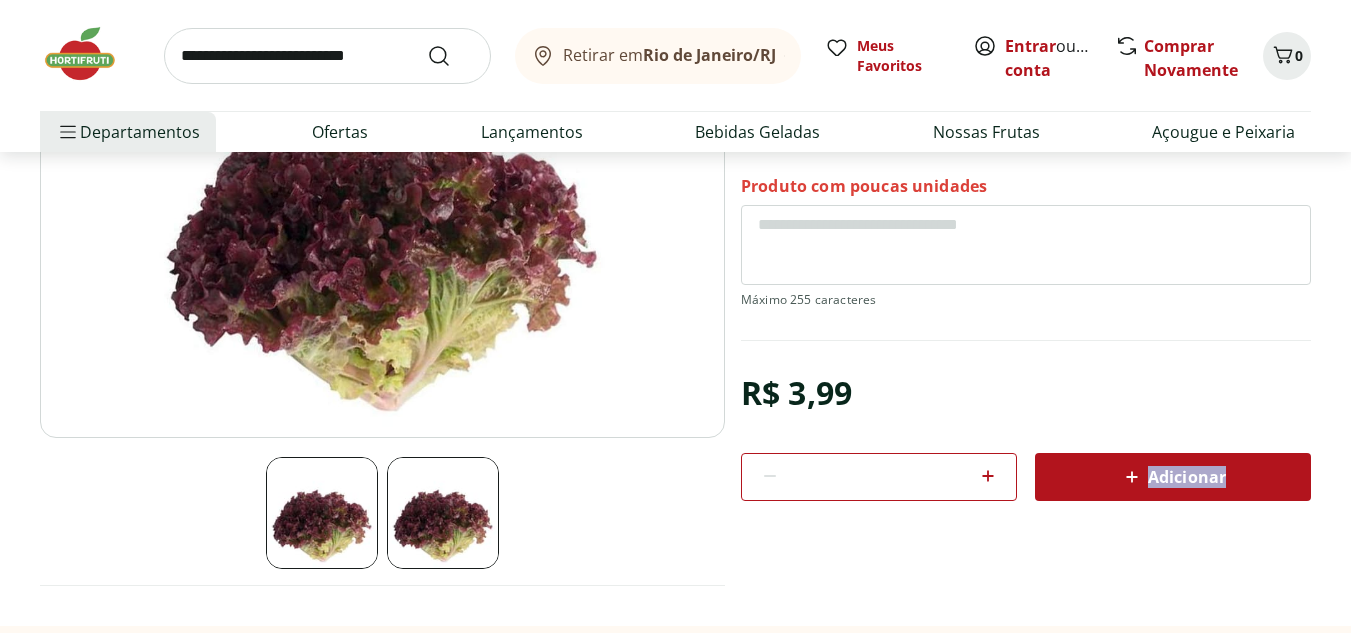 click on "*" at bounding box center [879, 477] 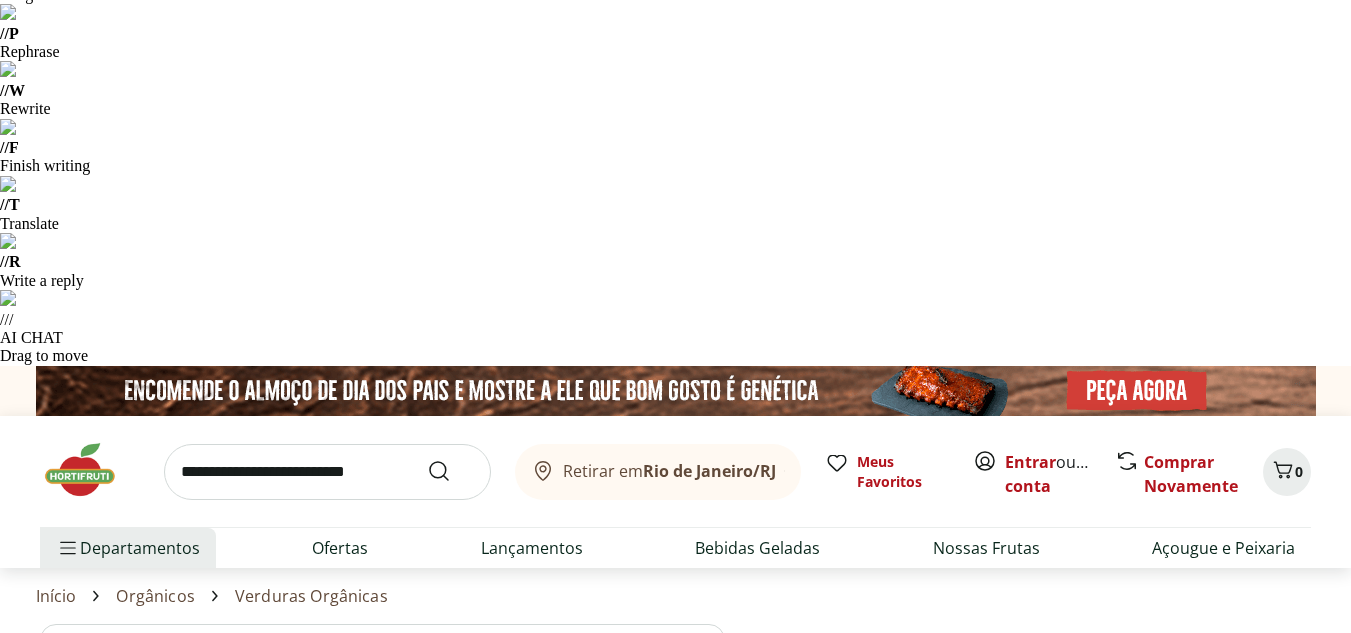 click 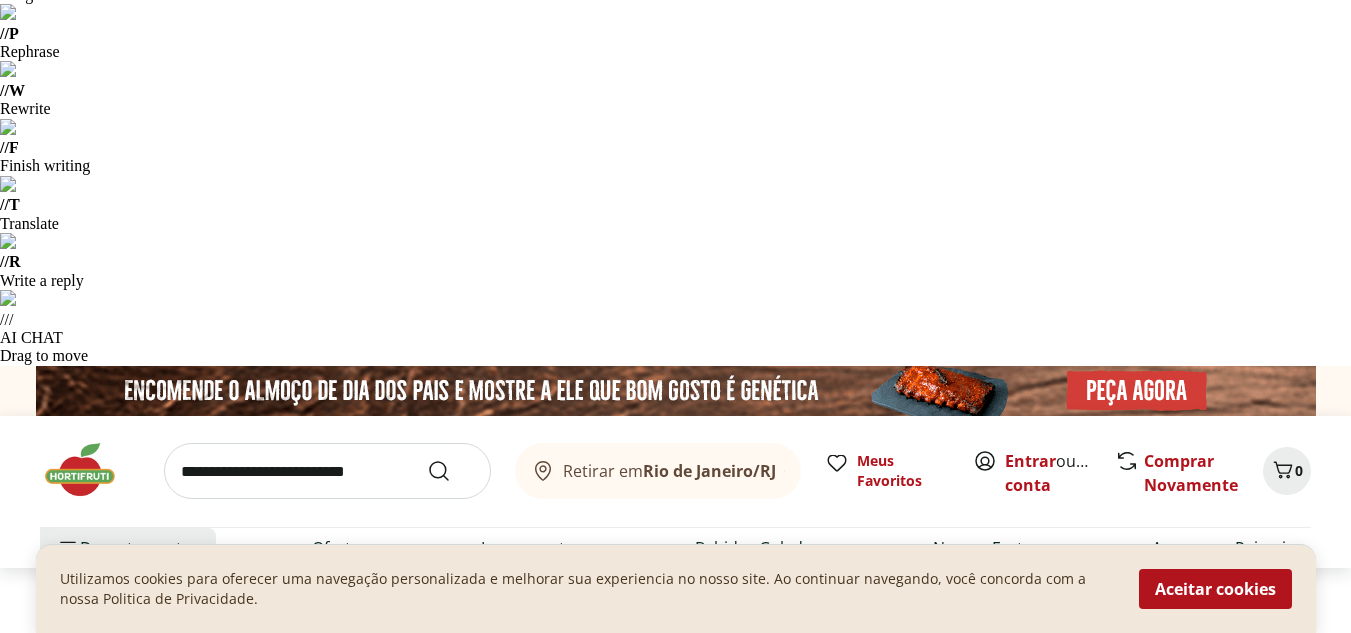 click on "Adicionar" at bounding box center [1173, 1142] 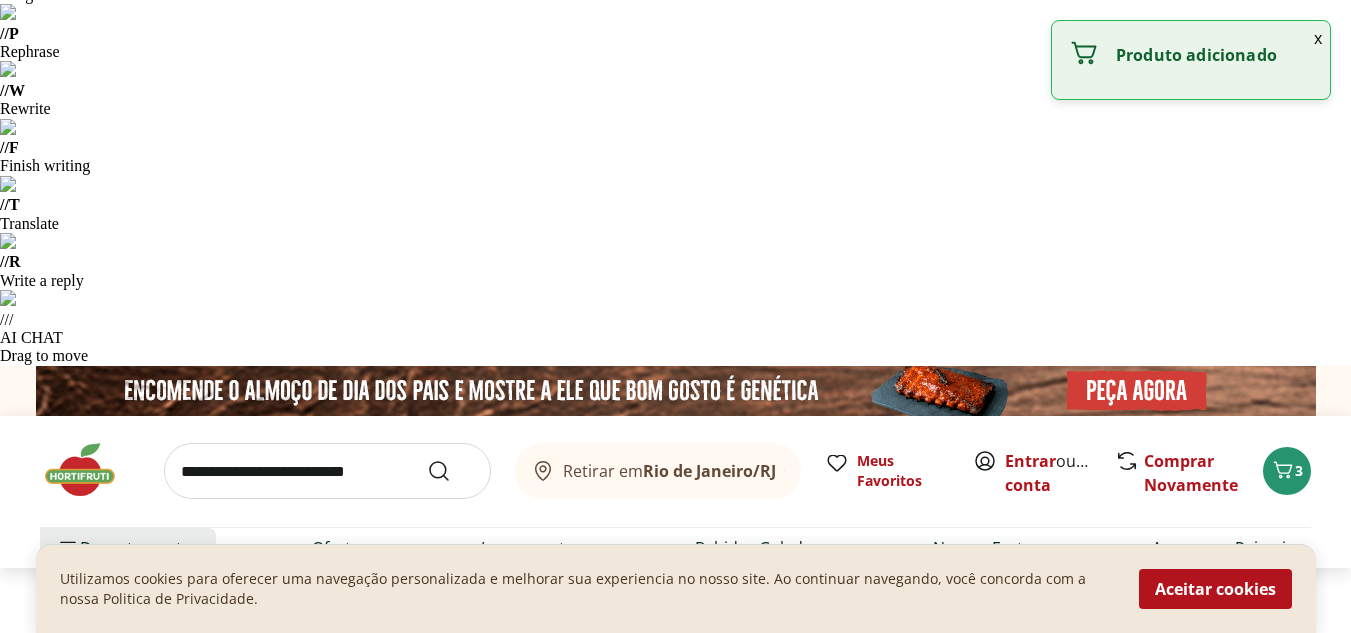 click at bounding box center (327, 471) 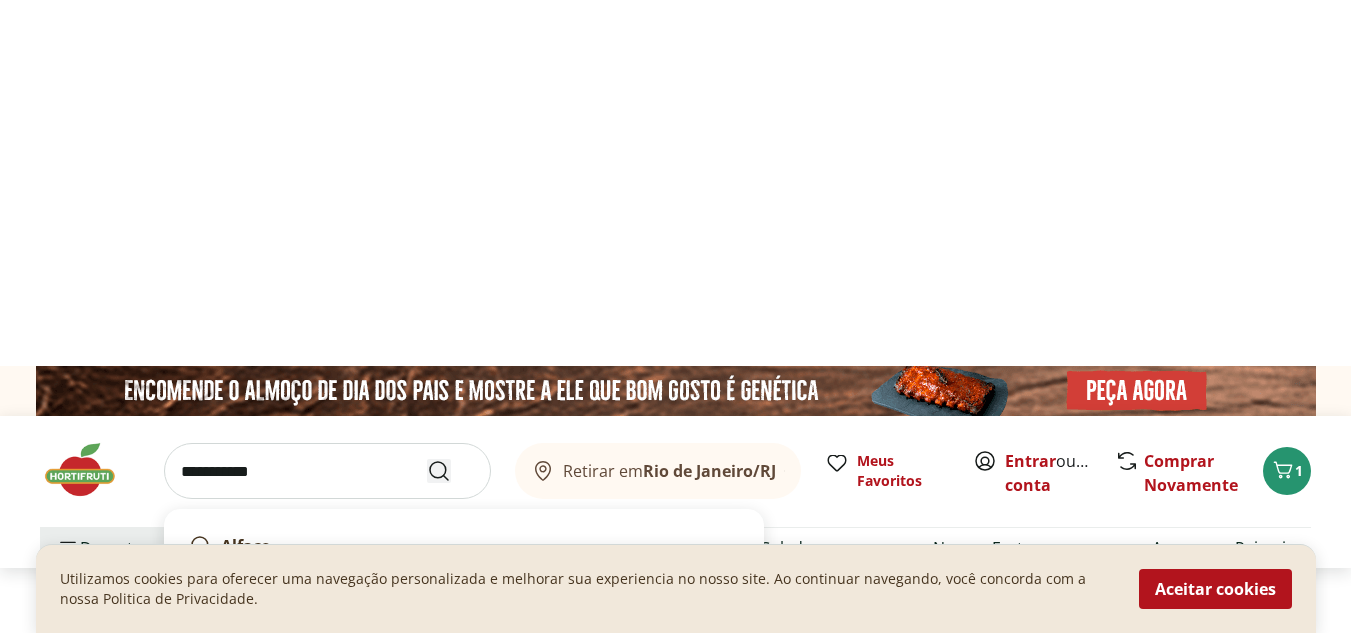 type on "**********" 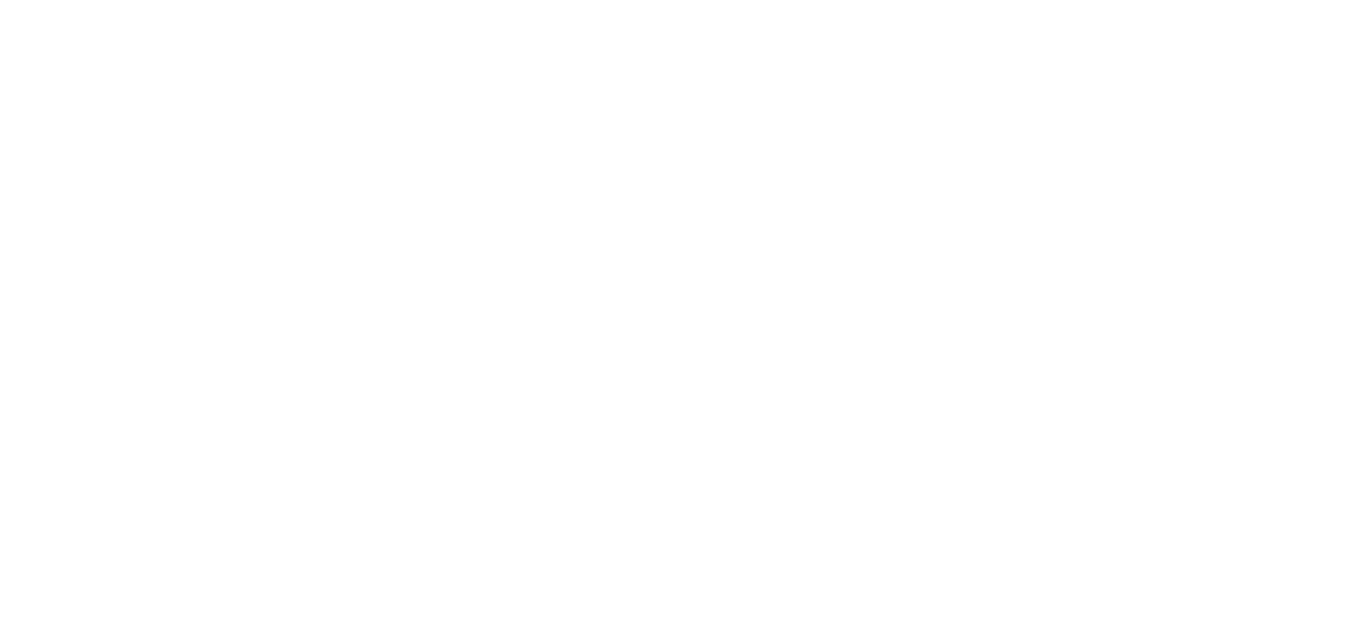 scroll, scrollTop: 0, scrollLeft: 0, axis: both 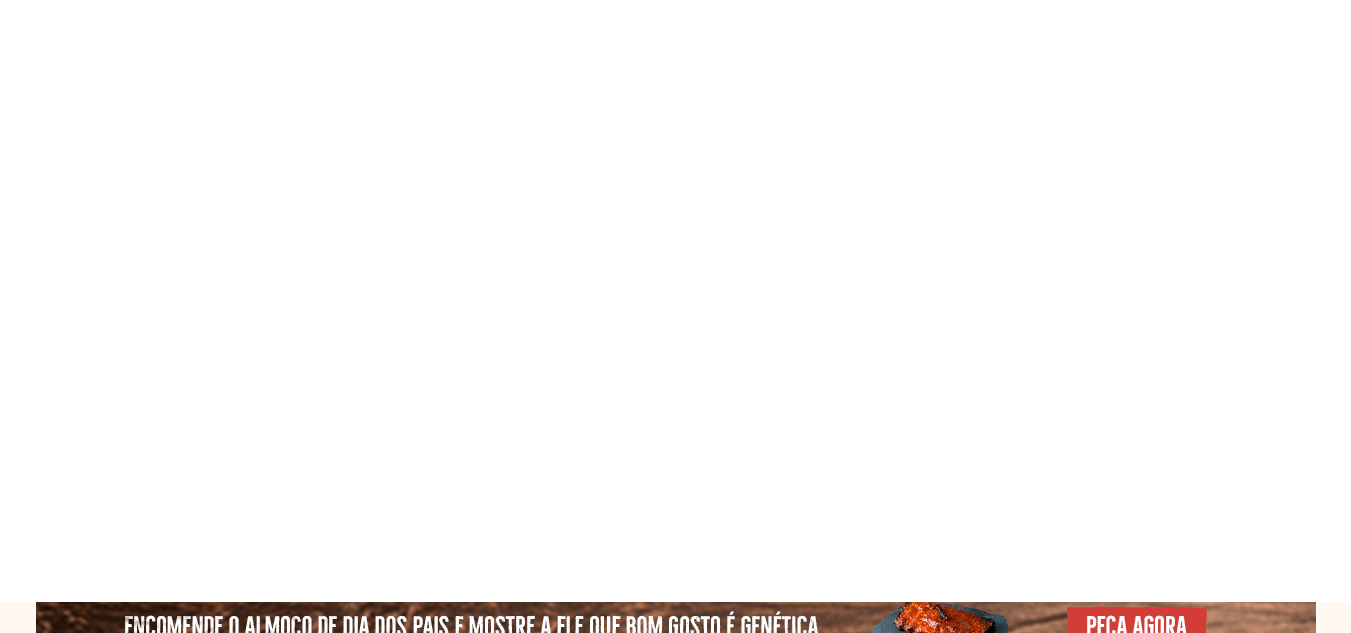 select on "**********" 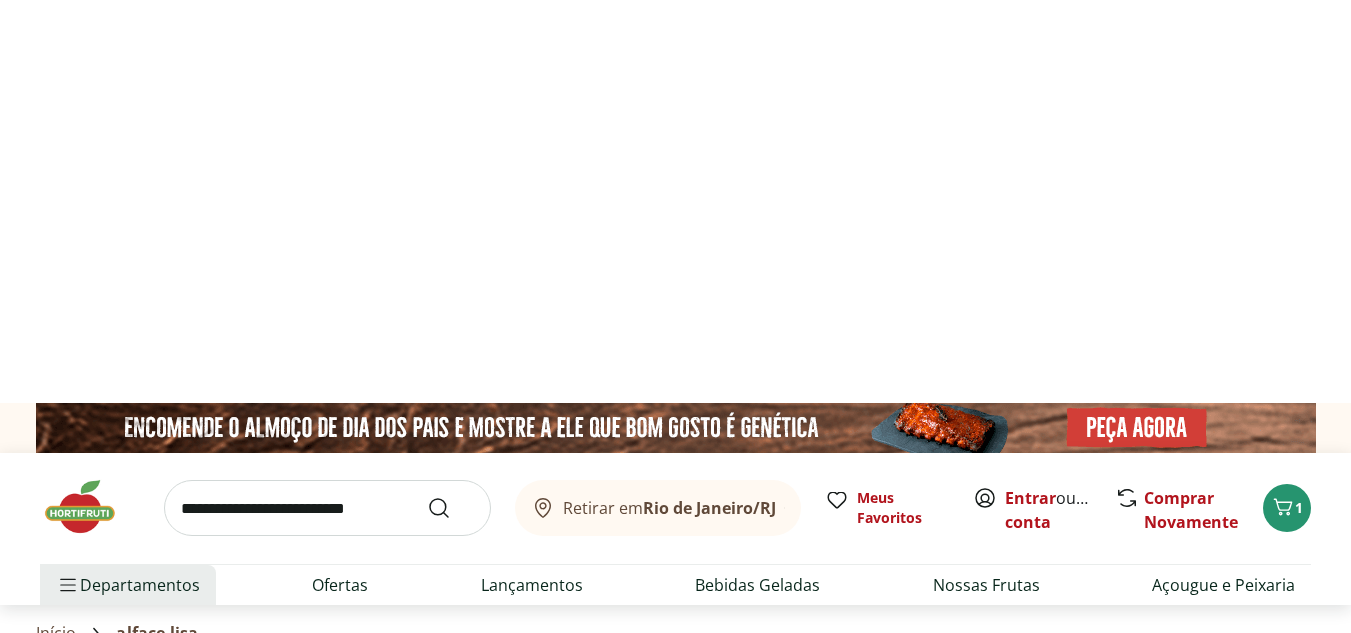 scroll, scrollTop: 264, scrollLeft: 0, axis: vertical 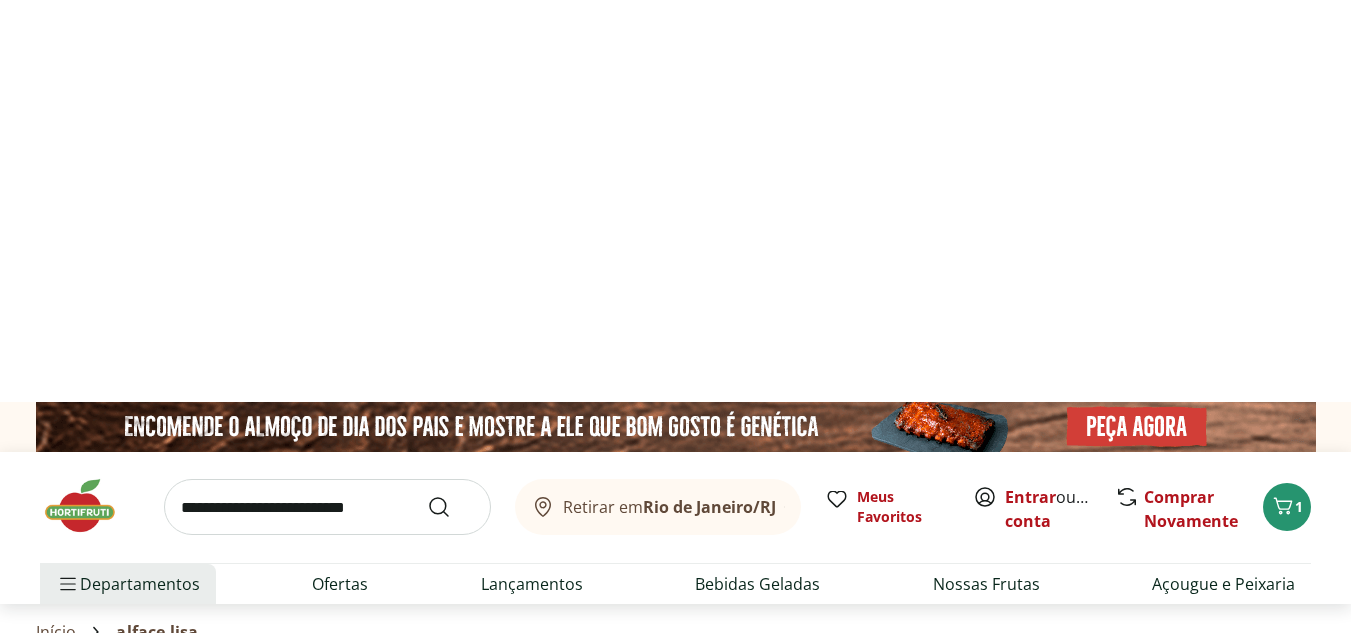 click on "Adicionar" at bounding box center (1214, 1196) 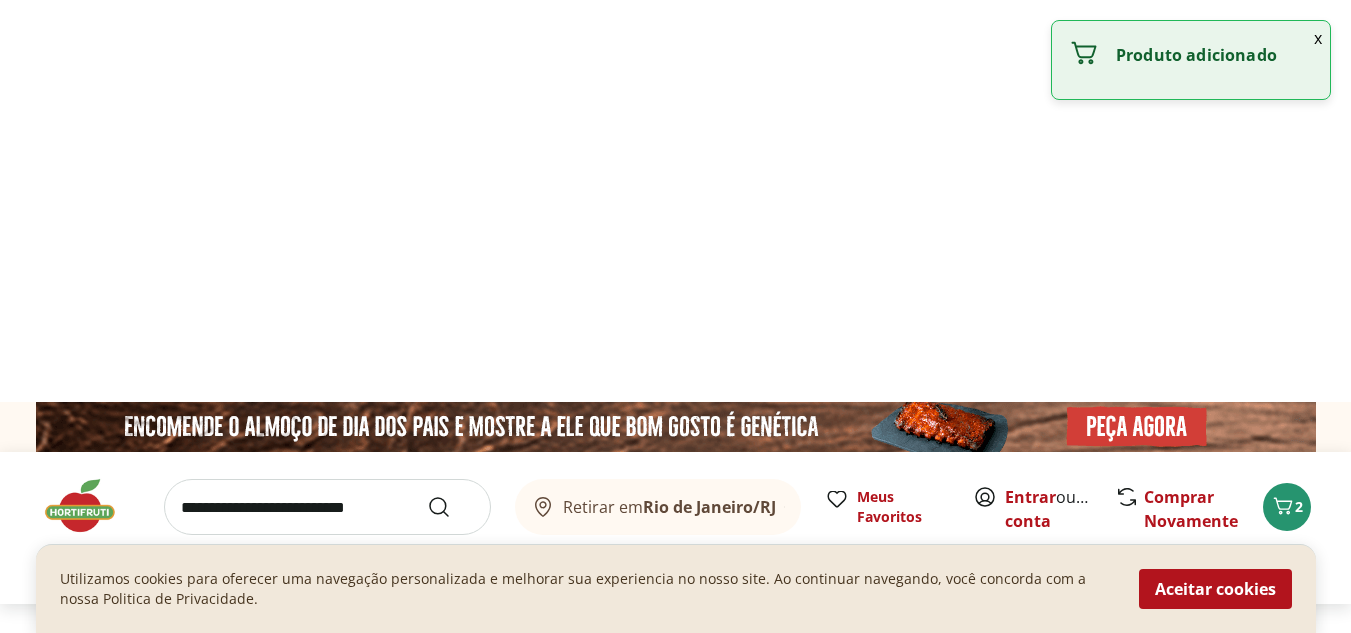 click 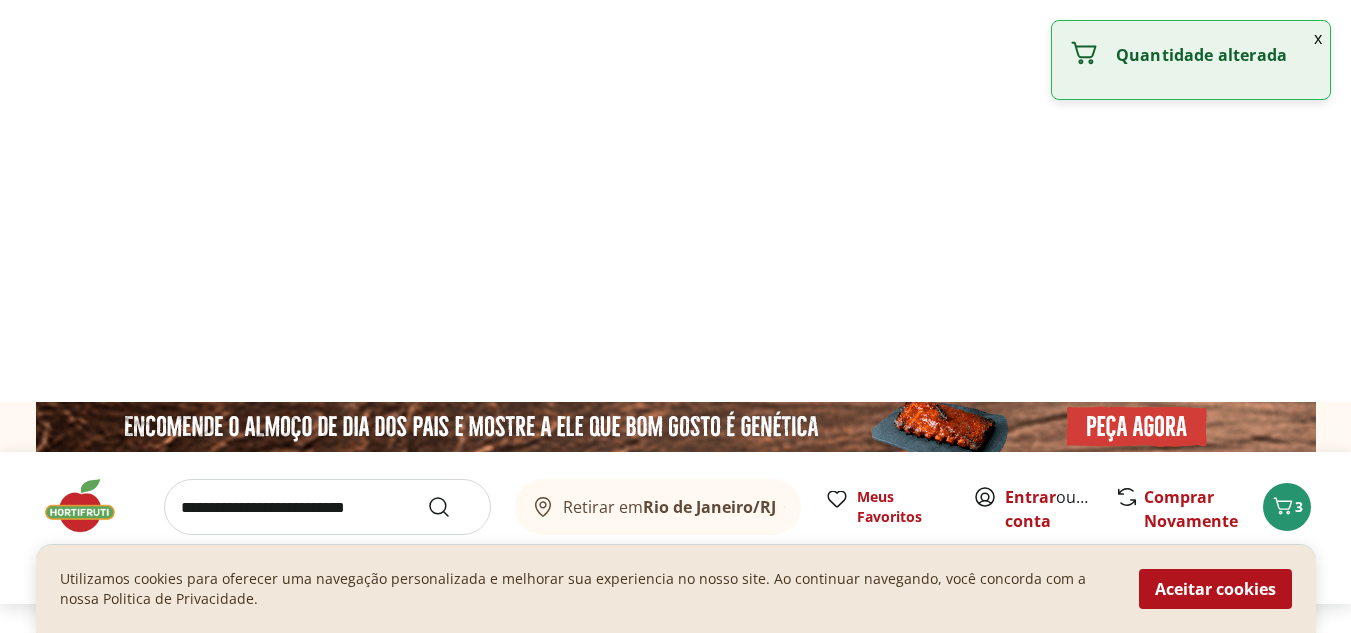 click 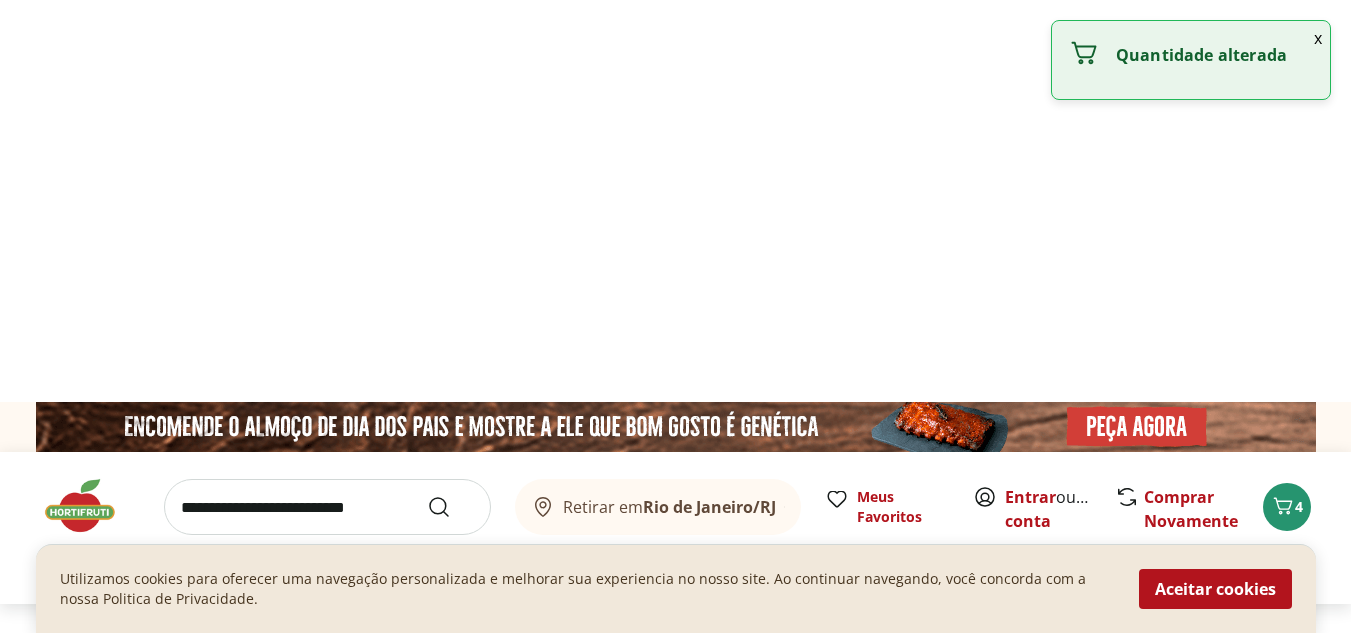 click 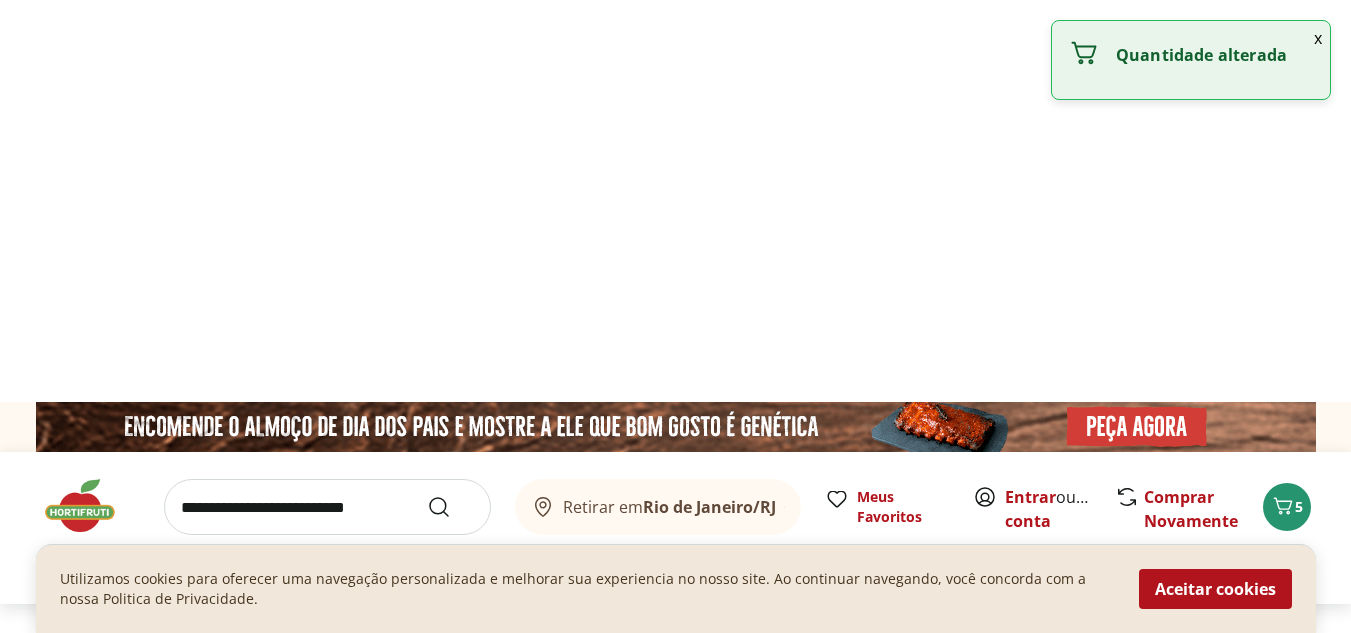 type on "*" 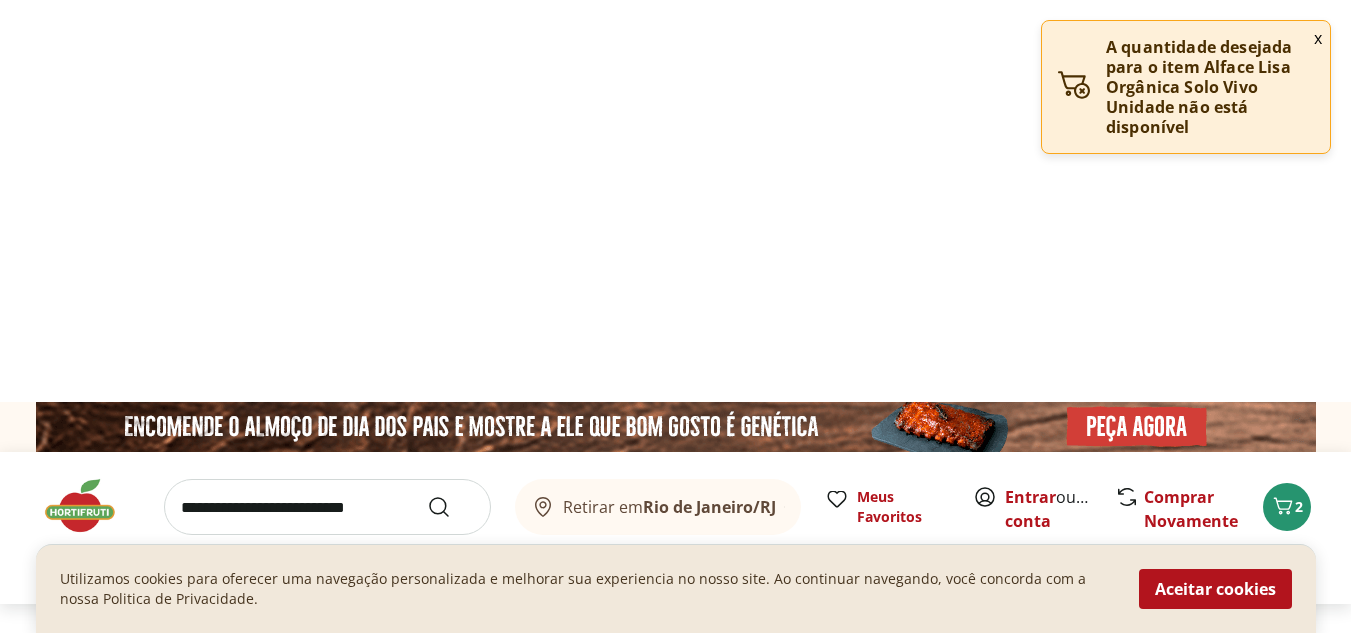 click at bounding box center [327, 507] 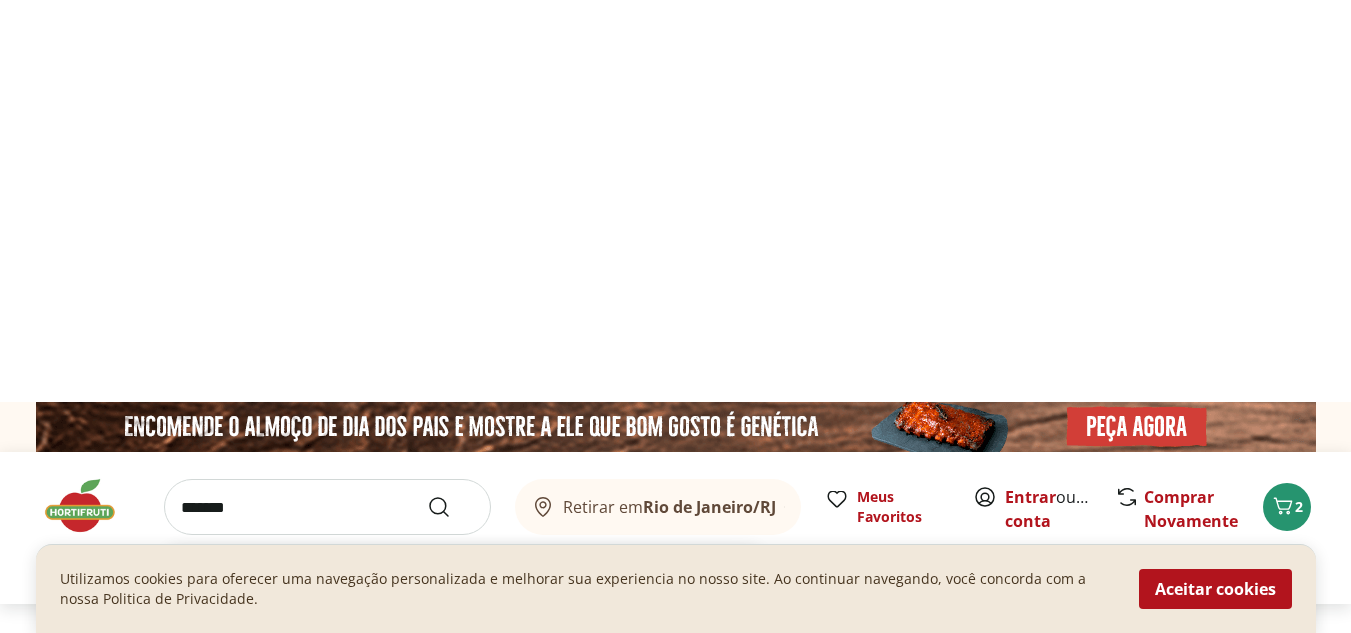 click on "crespa" at bounding box center [291, 662] 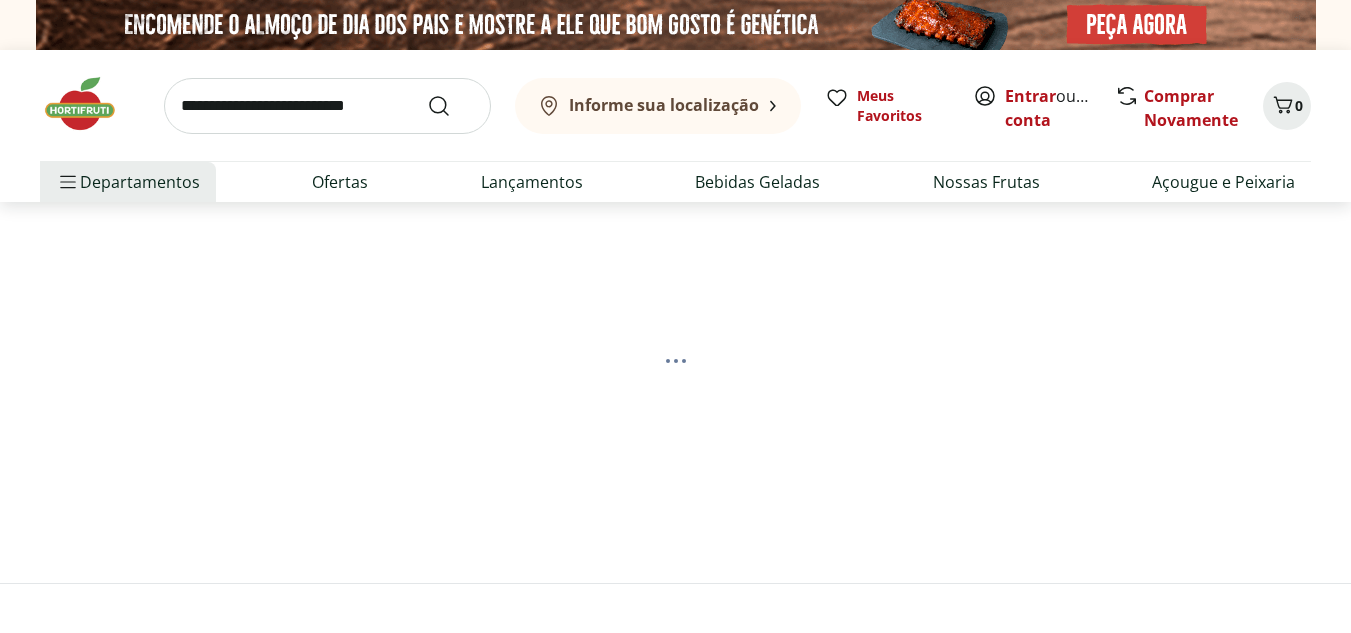 scroll, scrollTop: 0, scrollLeft: 0, axis: both 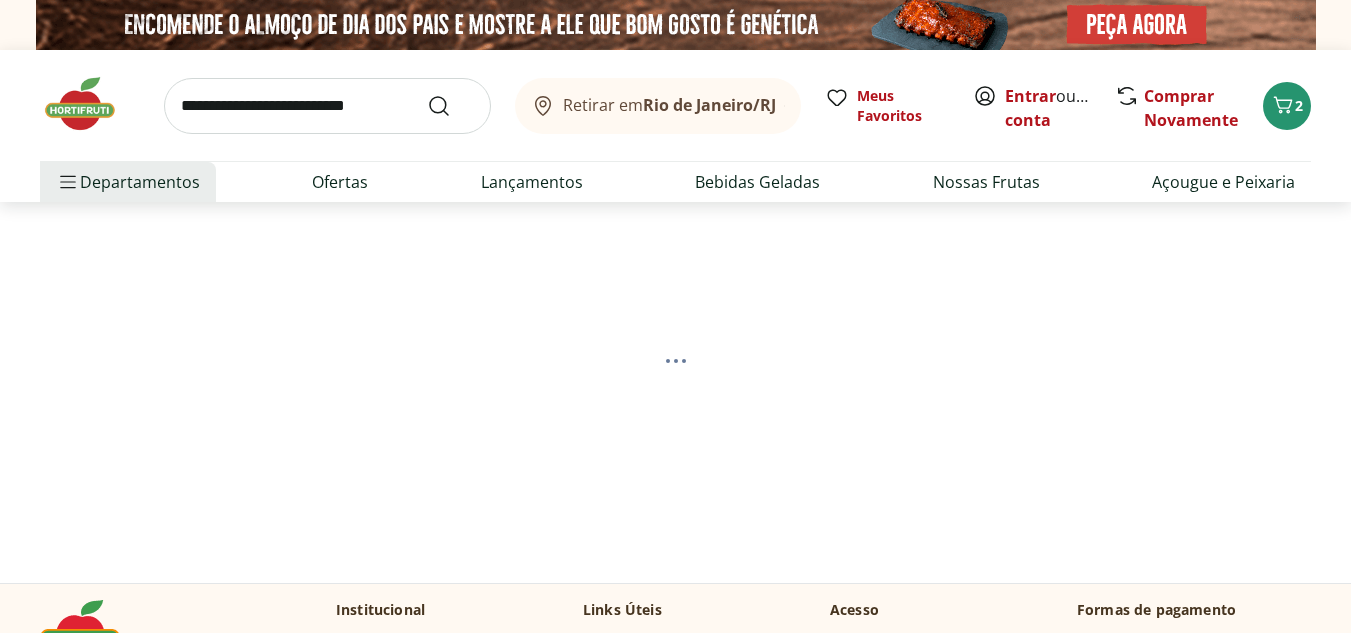 select on "**********" 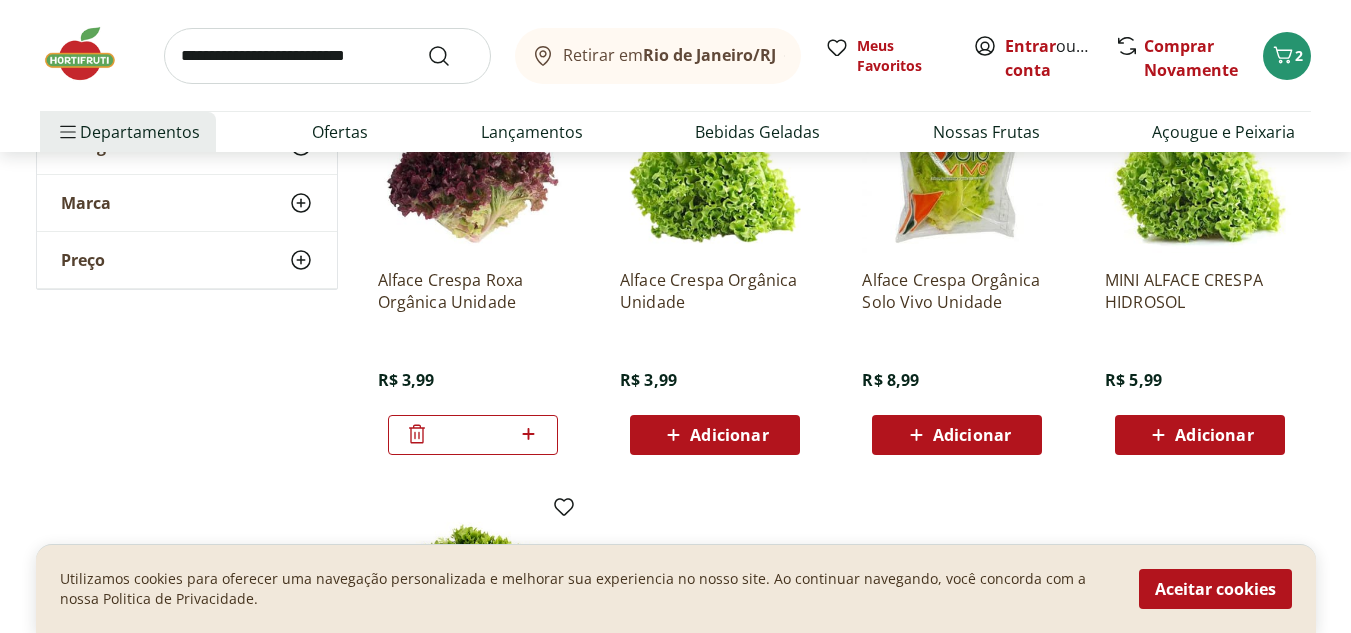 click on "Adicionar" at bounding box center [729, 435] 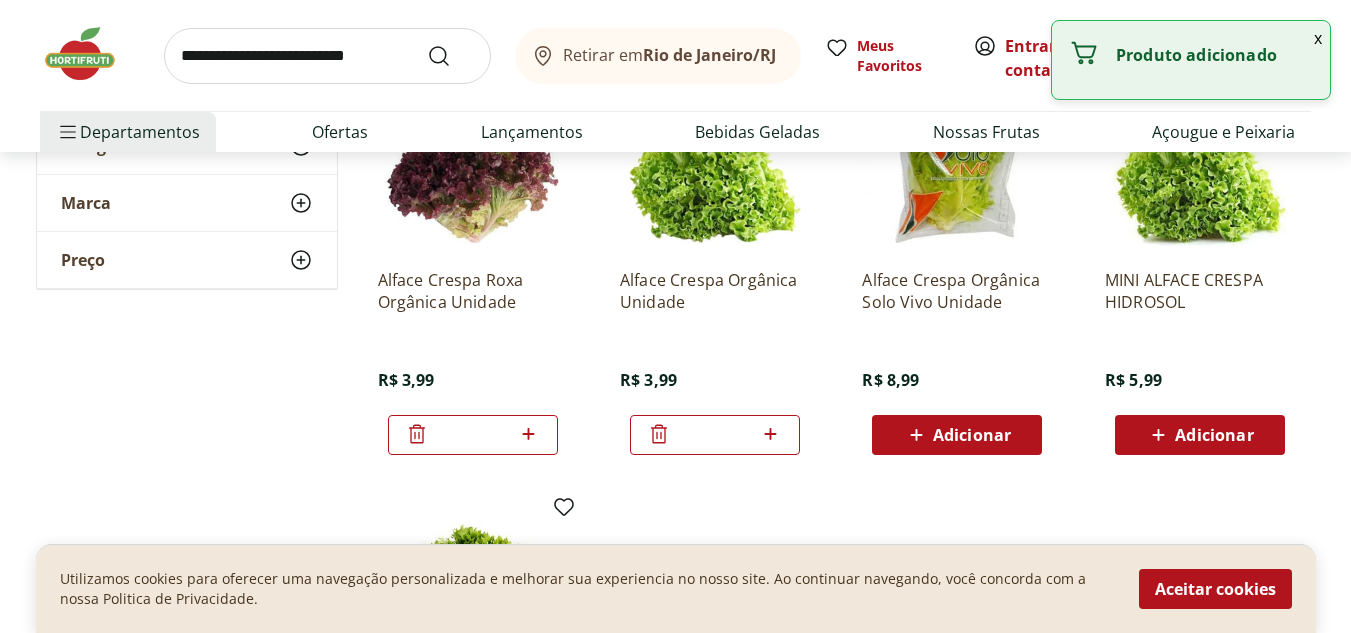 click 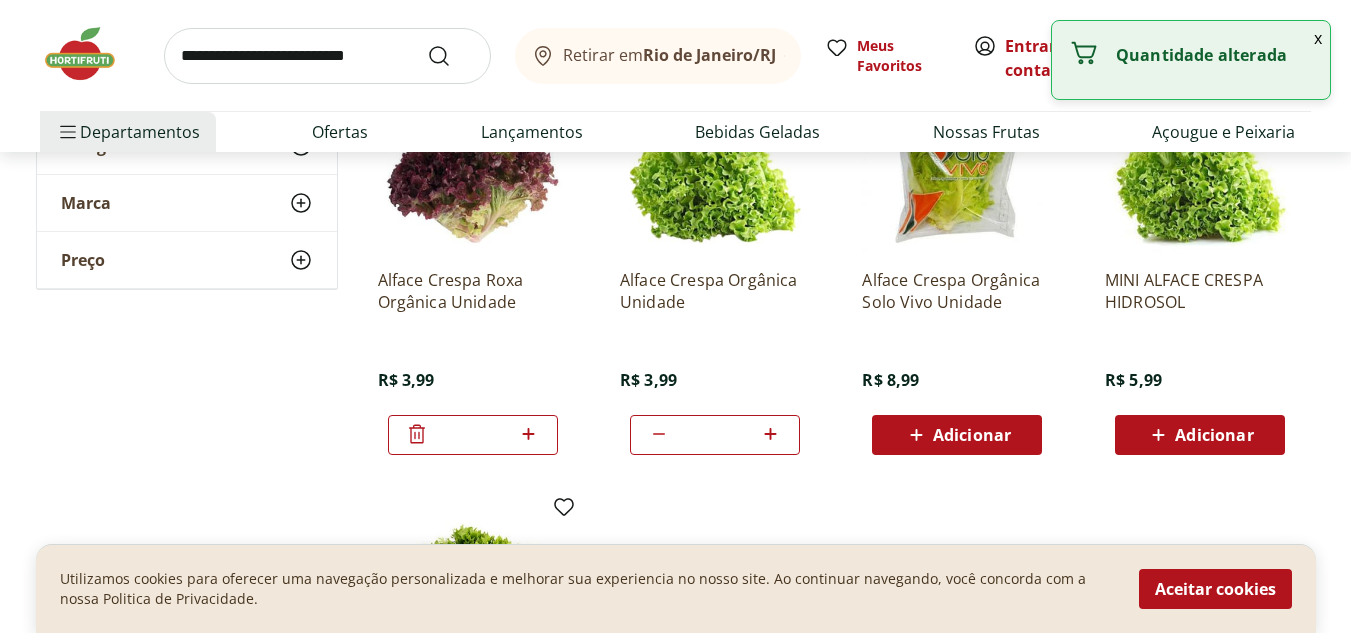 click 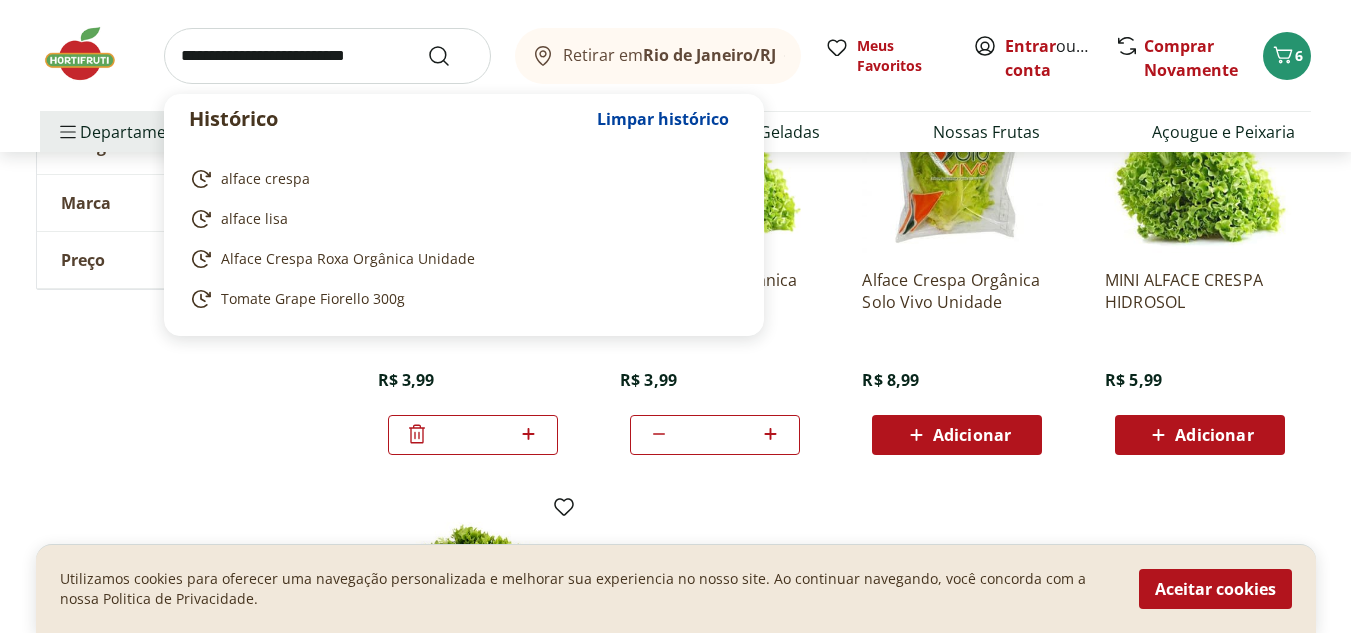 click at bounding box center (327, 56) 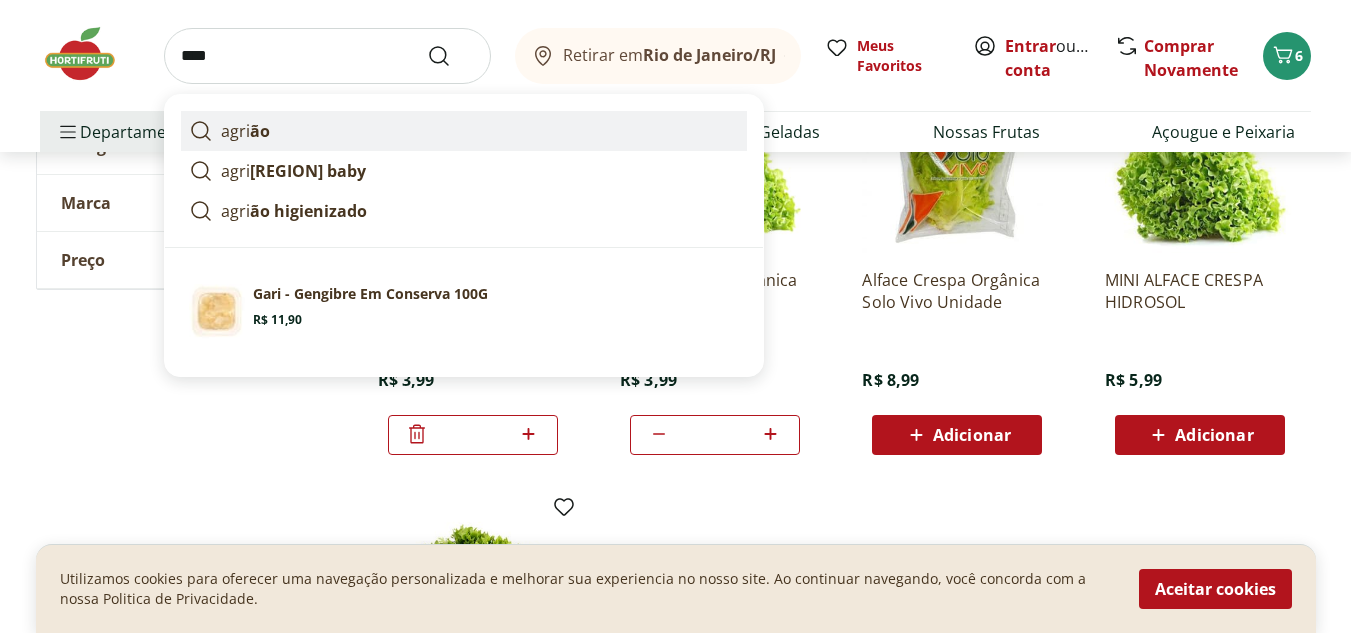 click on "ão" at bounding box center (260, 131) 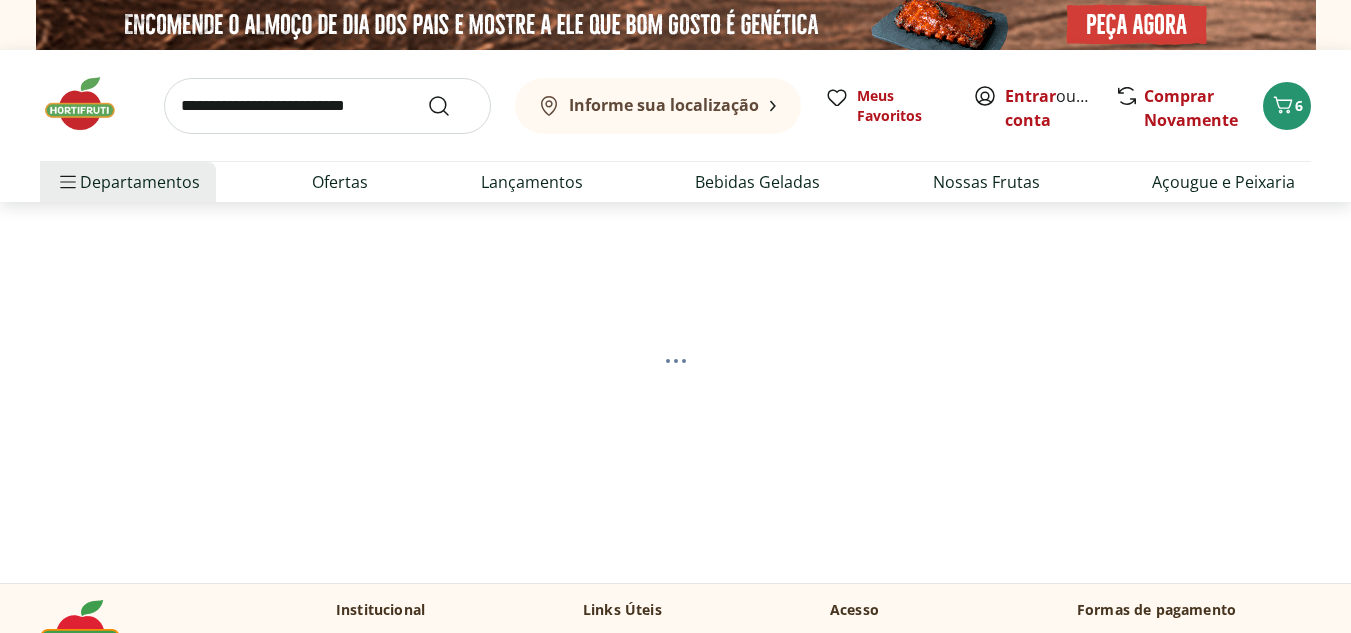 scroll, scrollTop: 0, scrollLeft: 0, axis: both 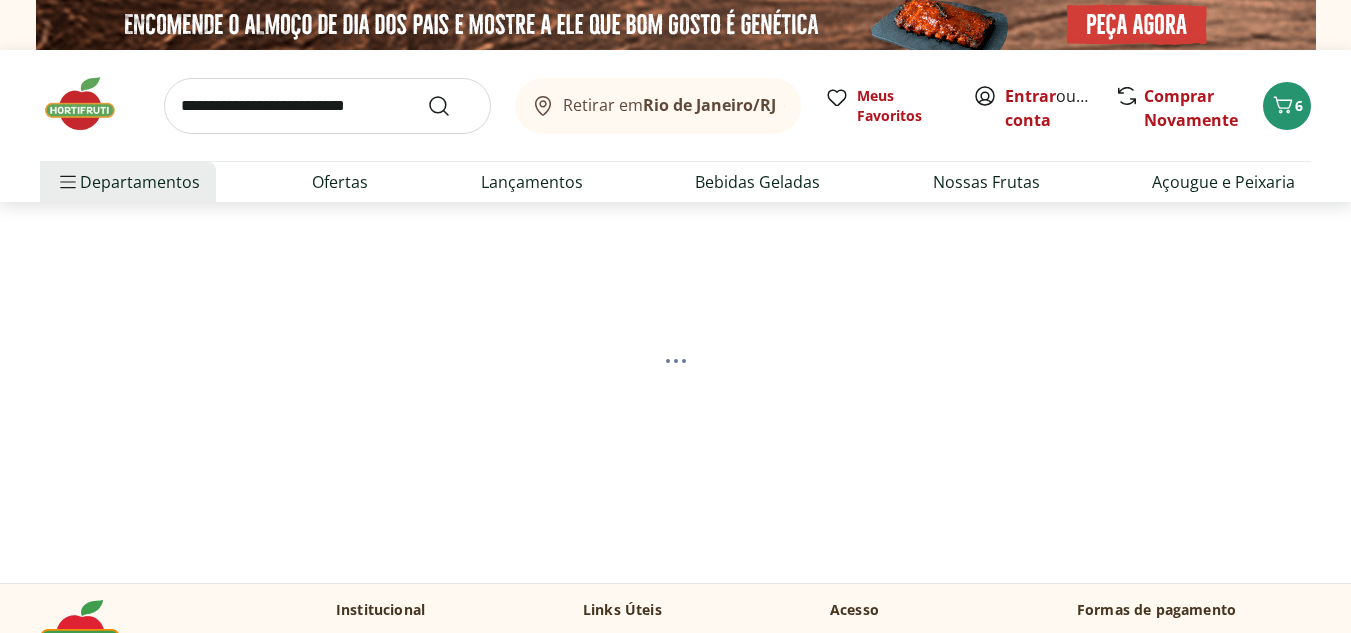 select on "**********" 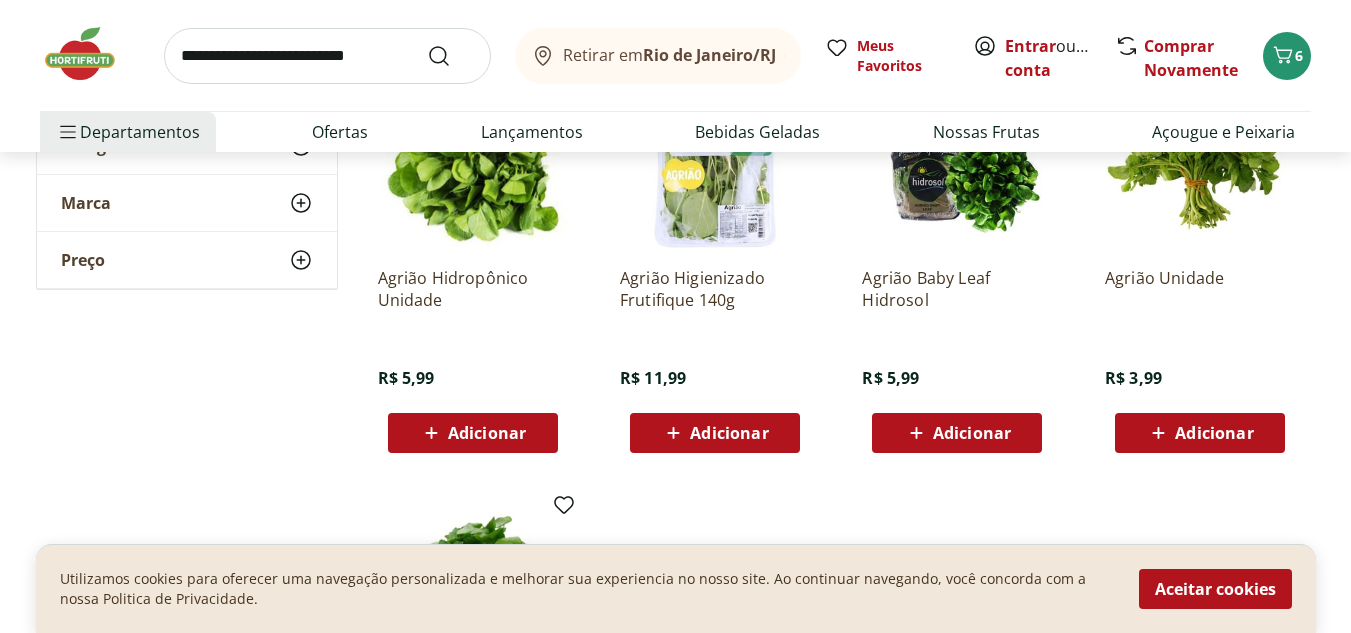 scroll, scrollTop: 400, scrollLeft: 0, axis: vertical 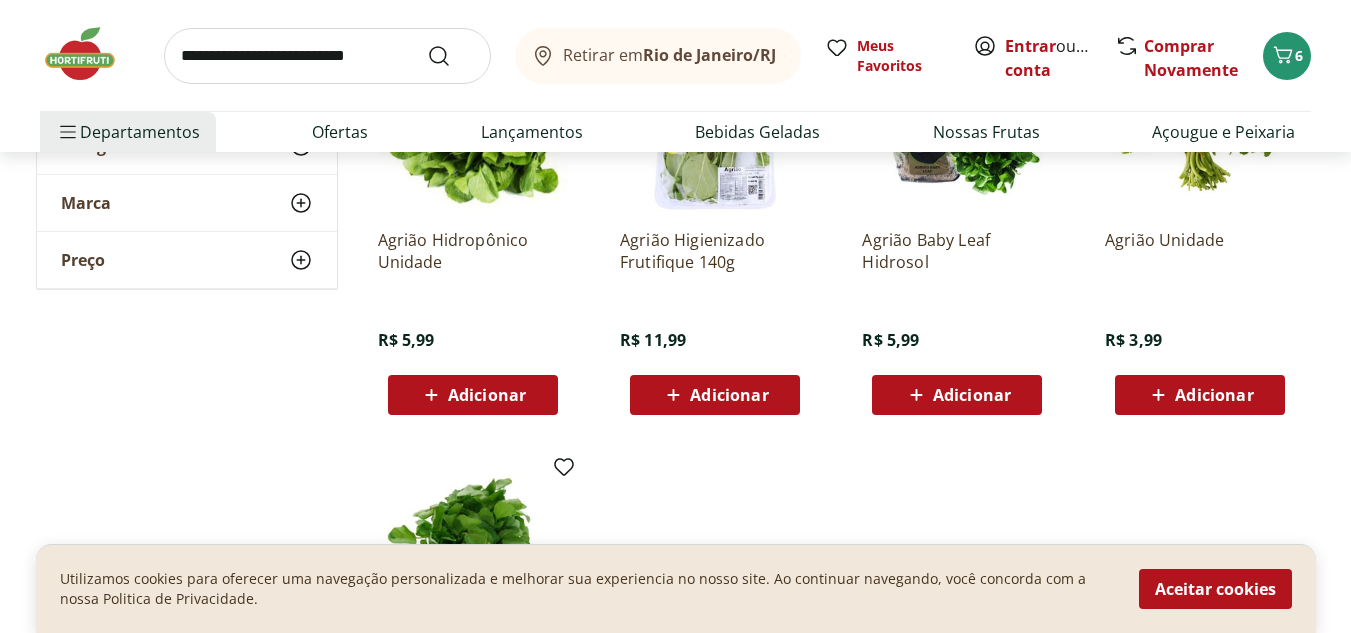 click 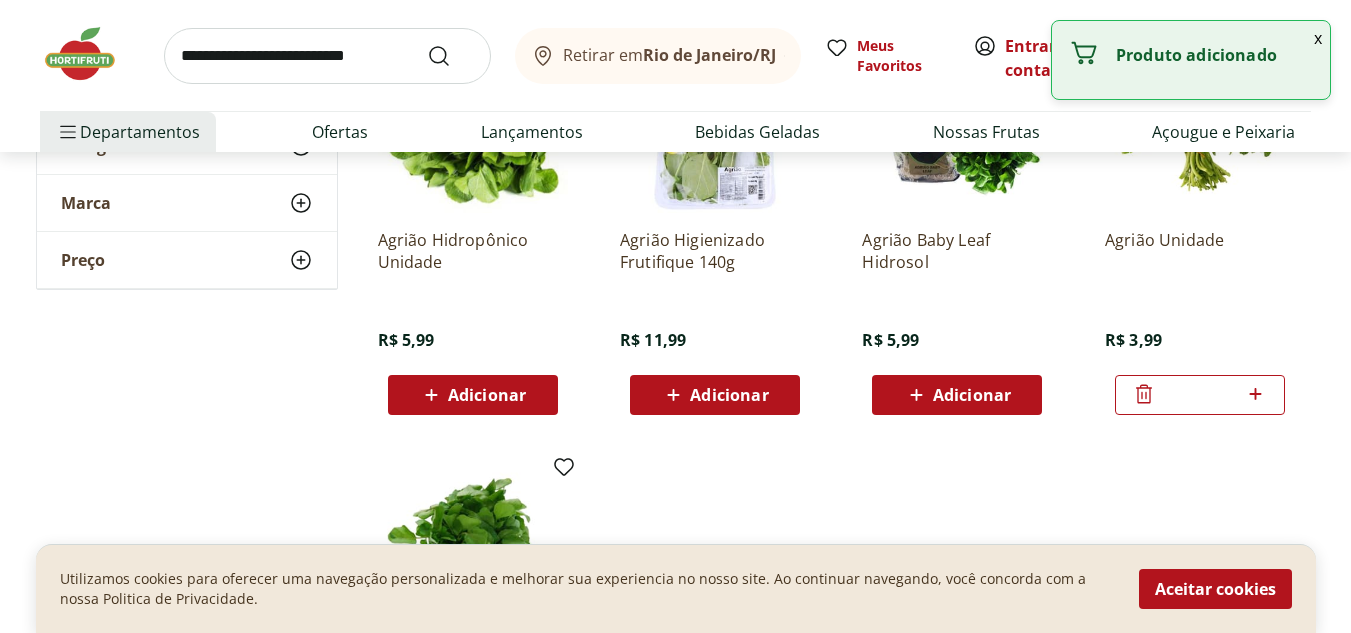 click 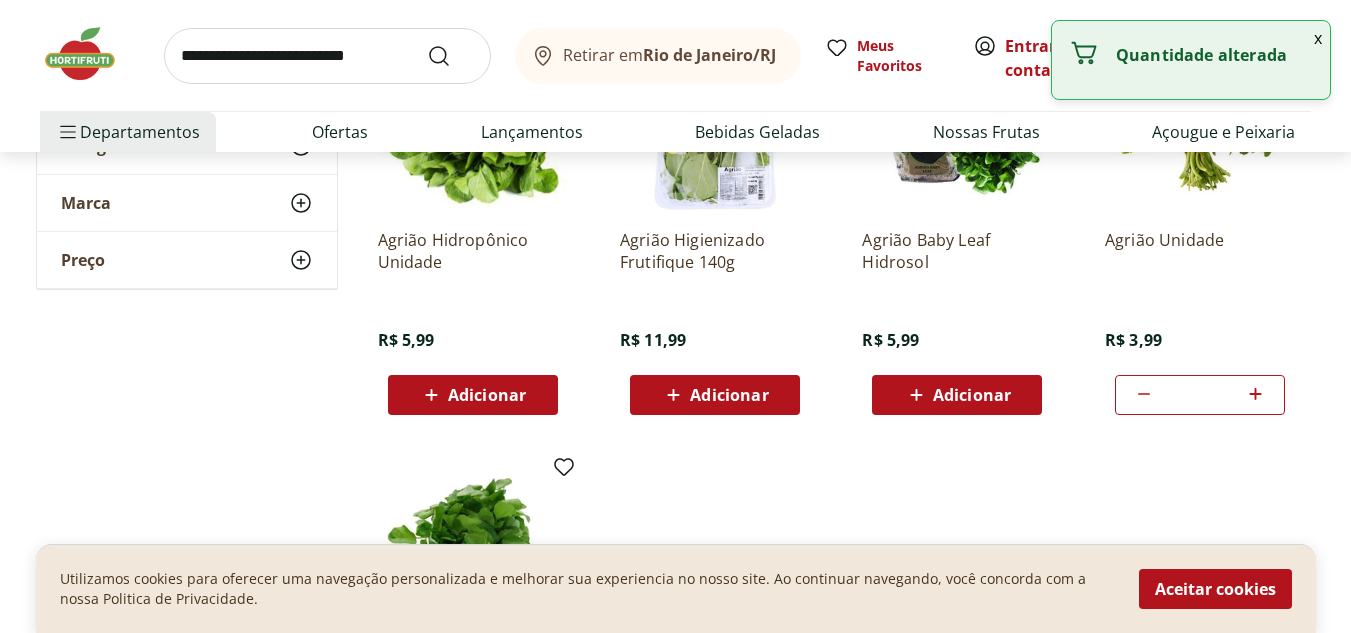 click 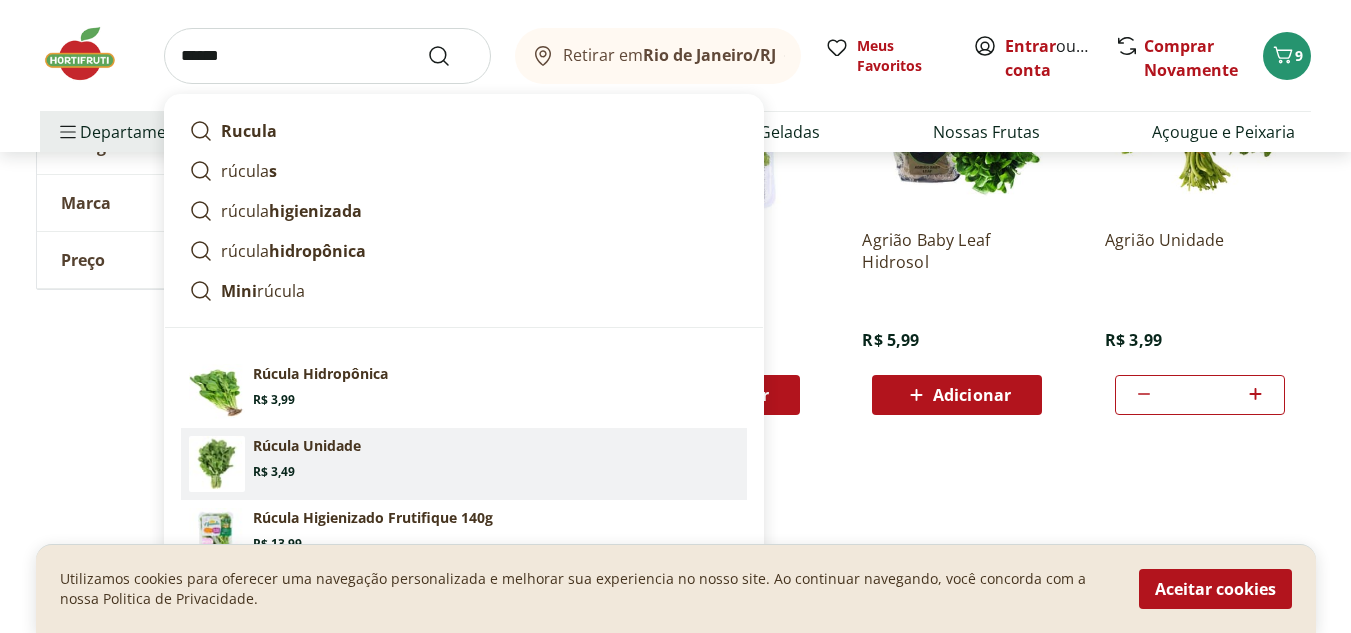 click on "Rúcula Unidade Price: R$ 3,49" at bounding box center (496, 458) 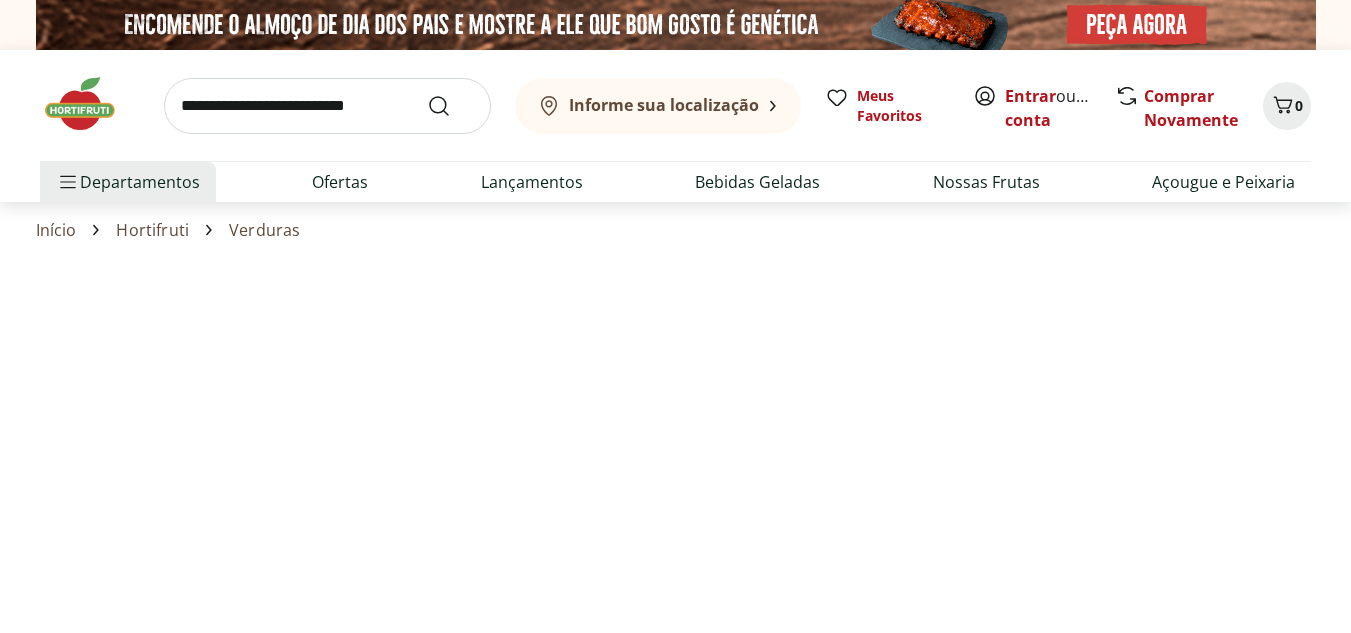 scroll, scrollTop: 0, scrollLeft: 0, axis: both 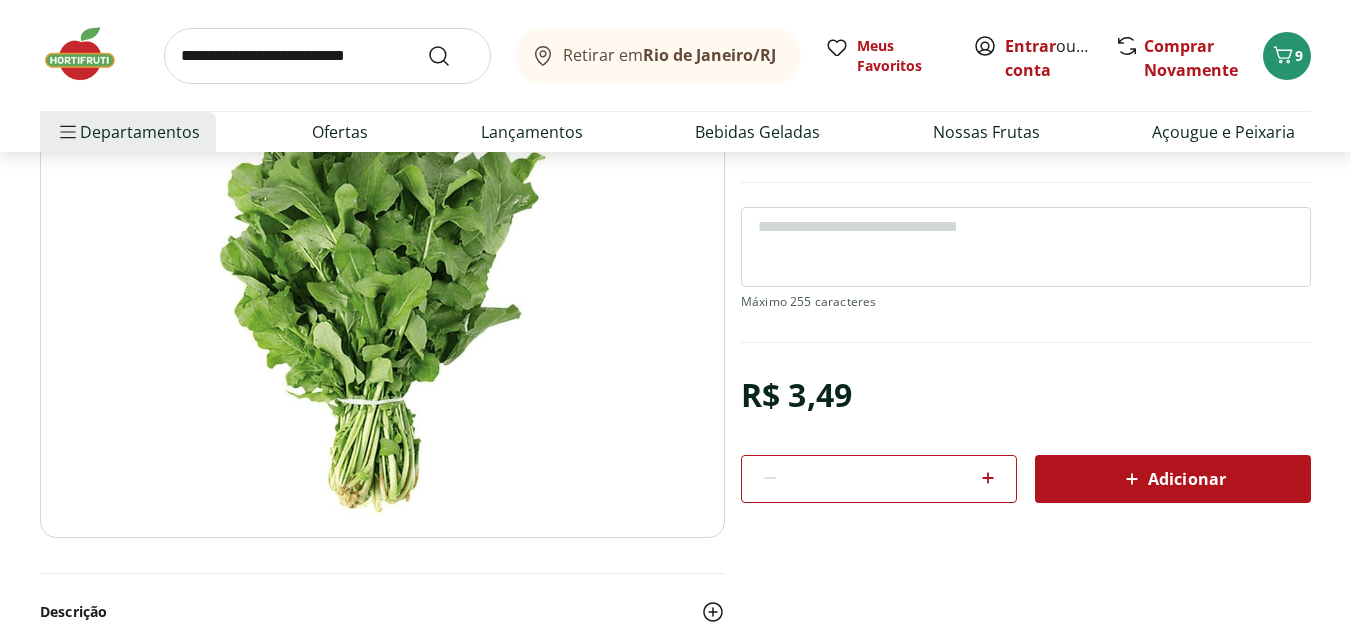 click 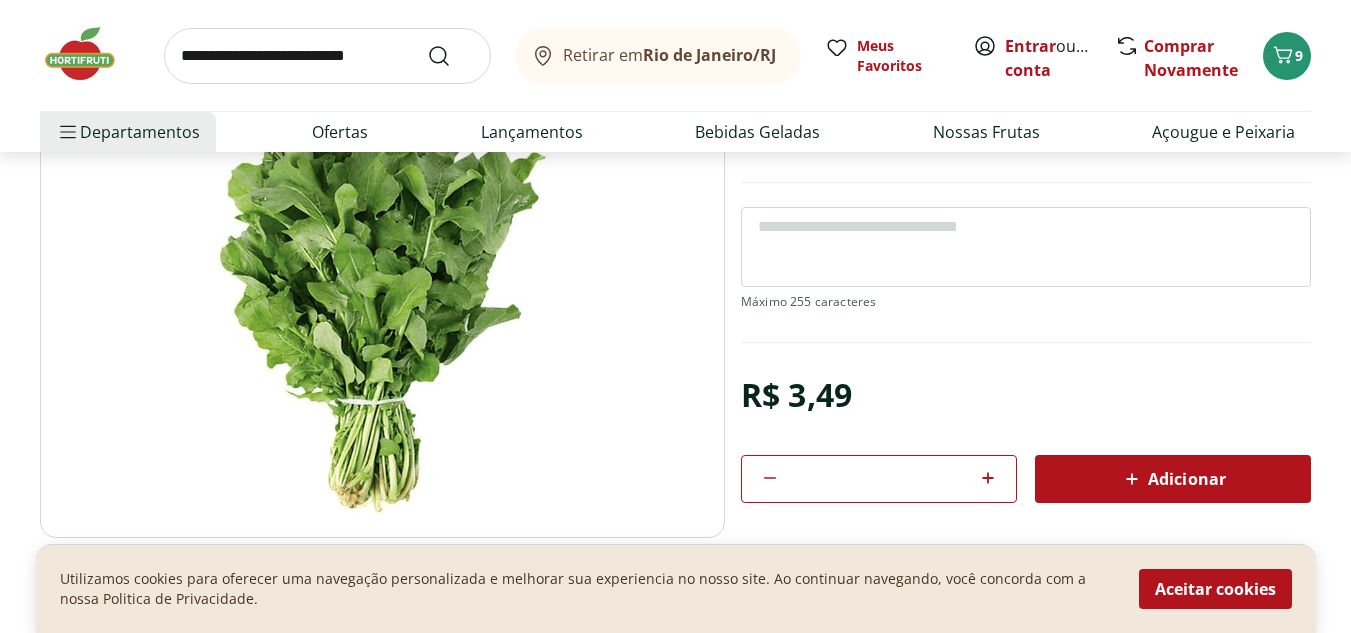 click on "Adicionar" at bounding box center (1173, 479) 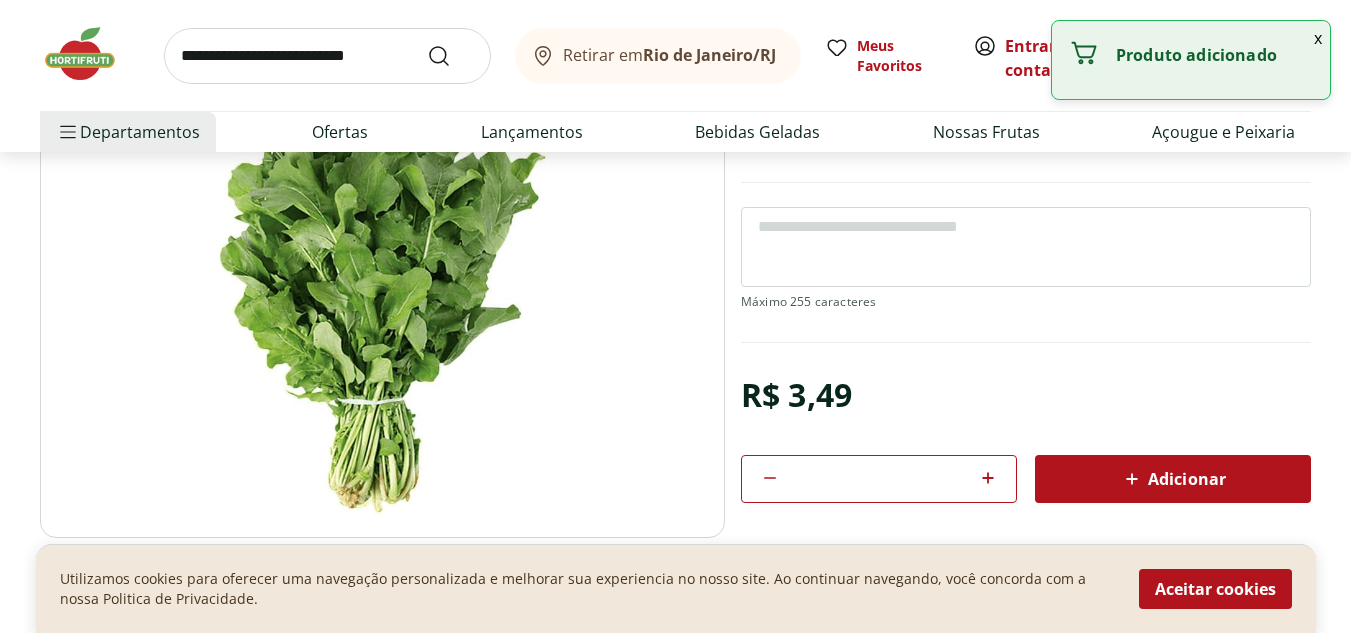 click at bounding box center (327, 56) 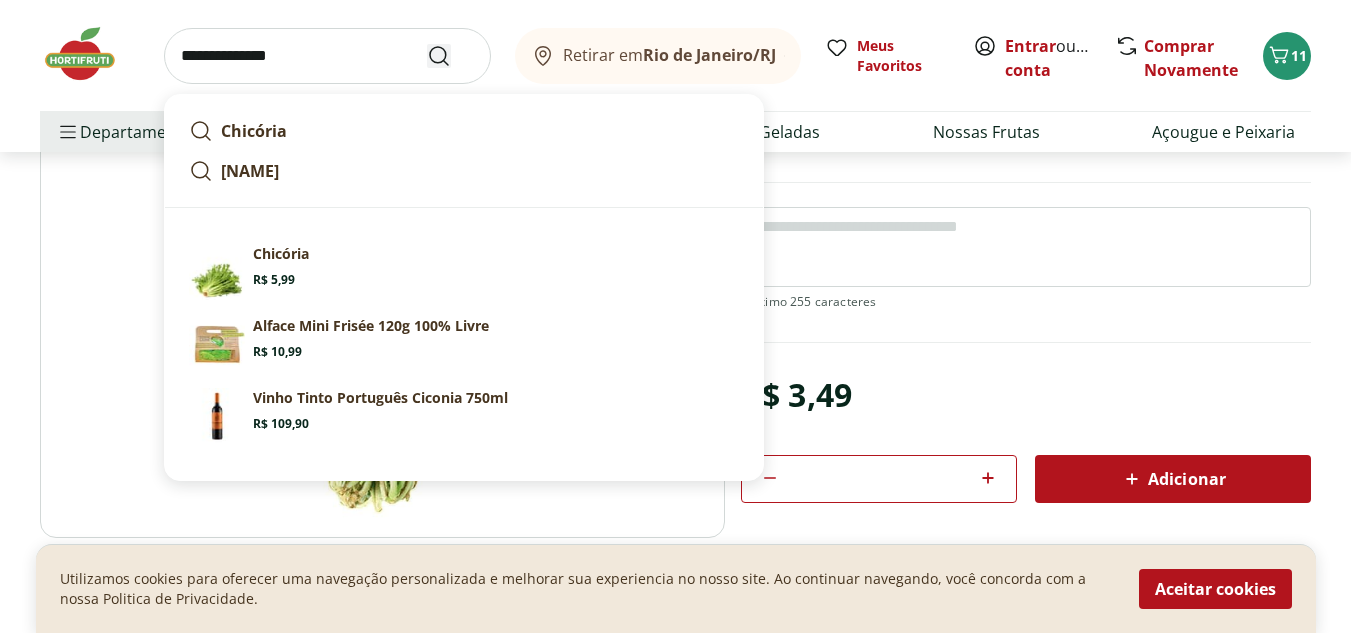 type on "**********" 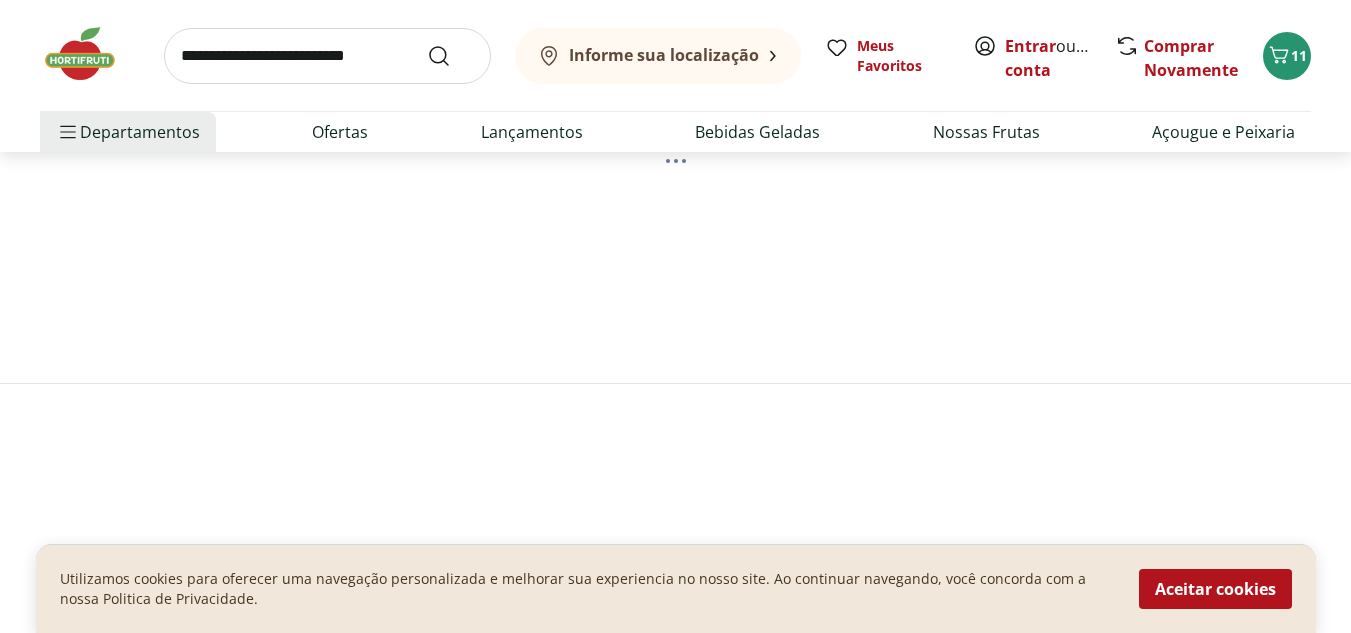 scroll, scrollTop: 0, scrollLeft: 0, axis: both 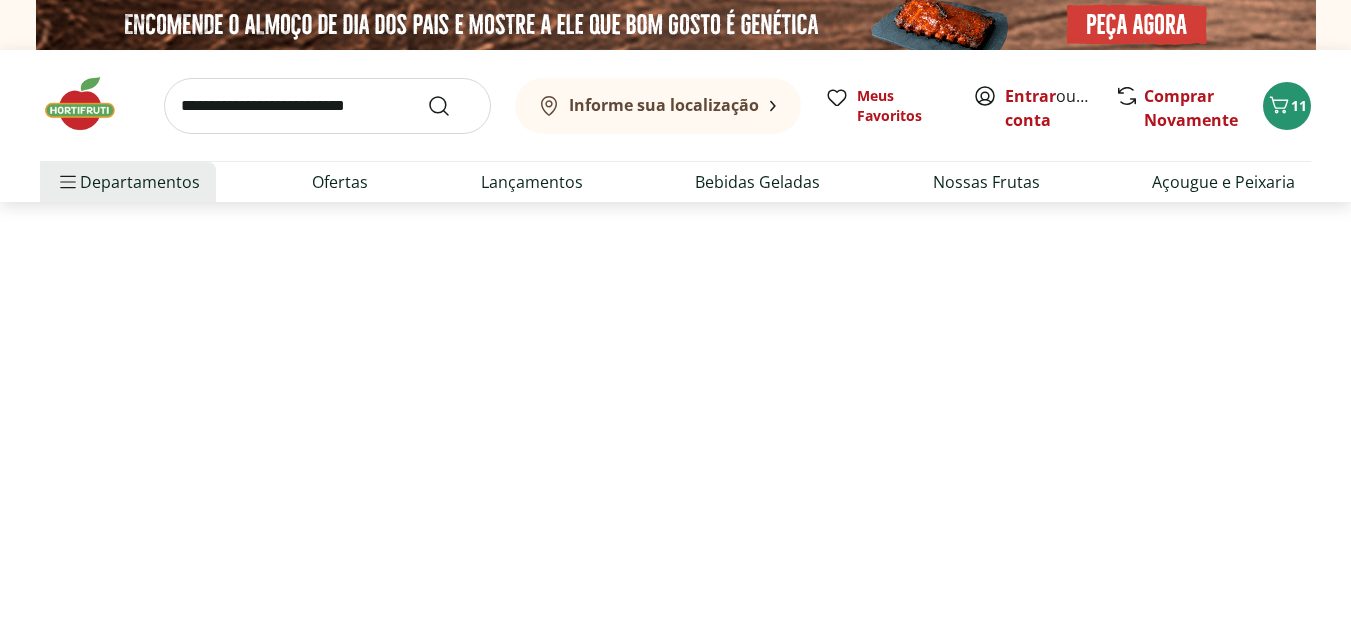 select on "**********" 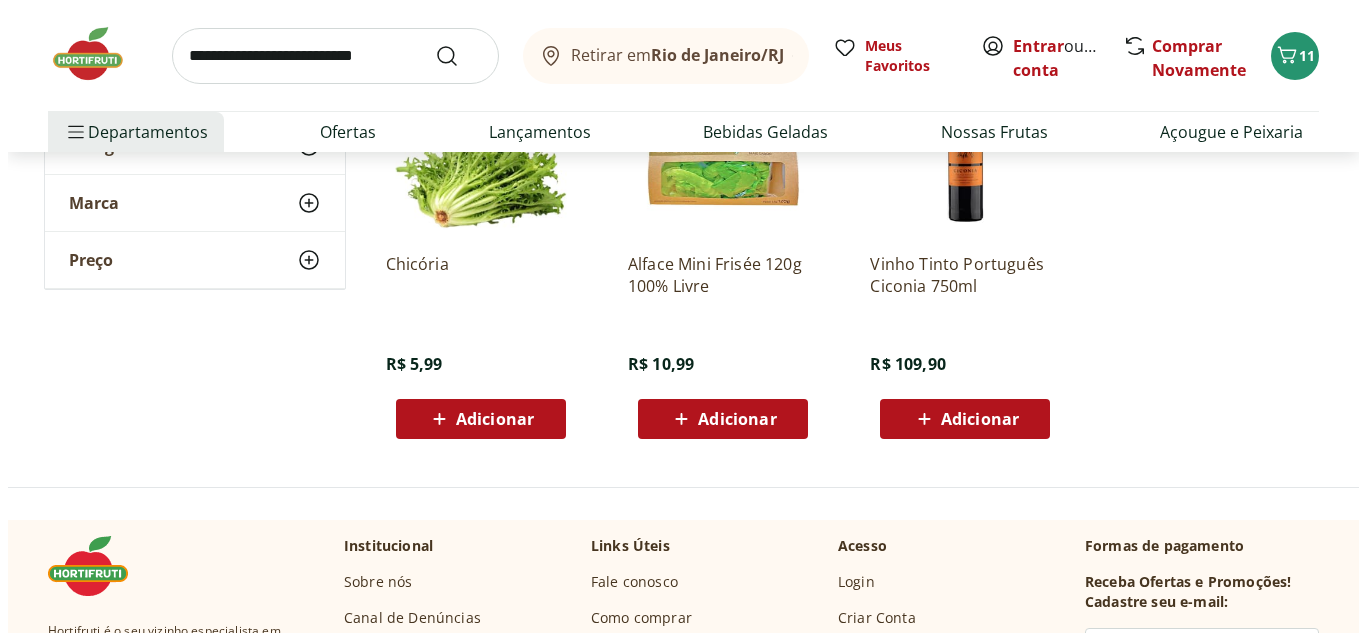 scroll, scrollTop: 400, scrollLeft: 0, axis: vertical 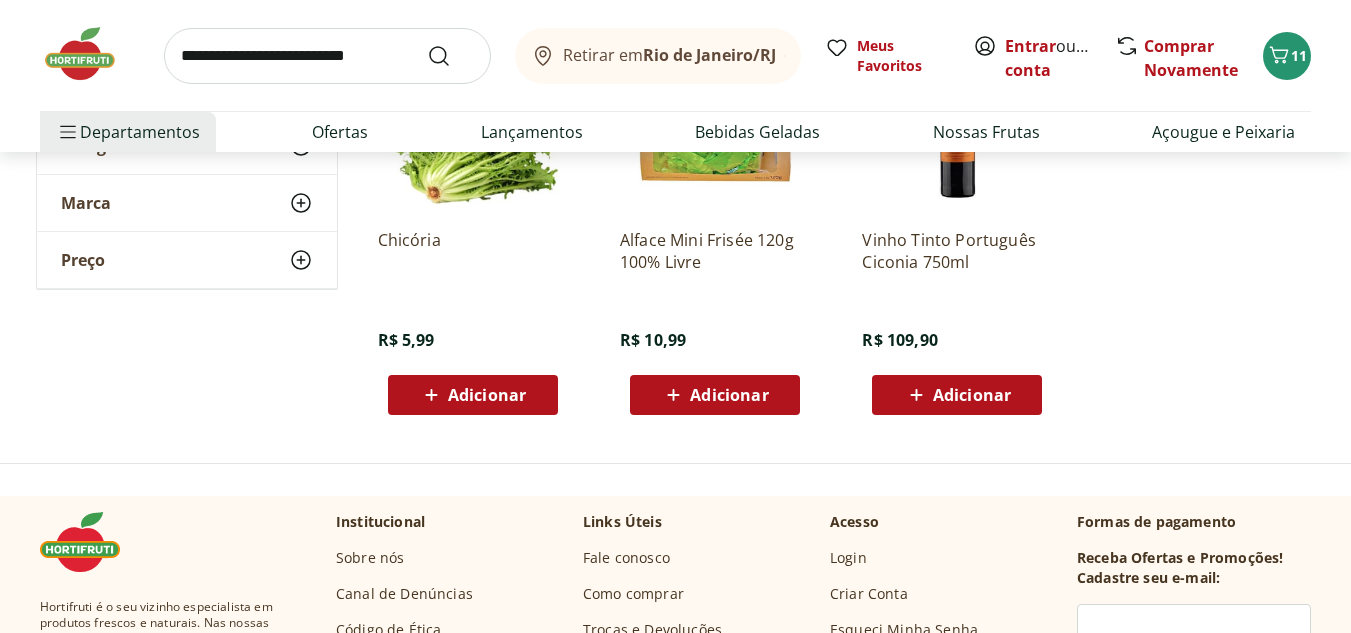 click on "Adicionar" at bounding box center [487, 395] 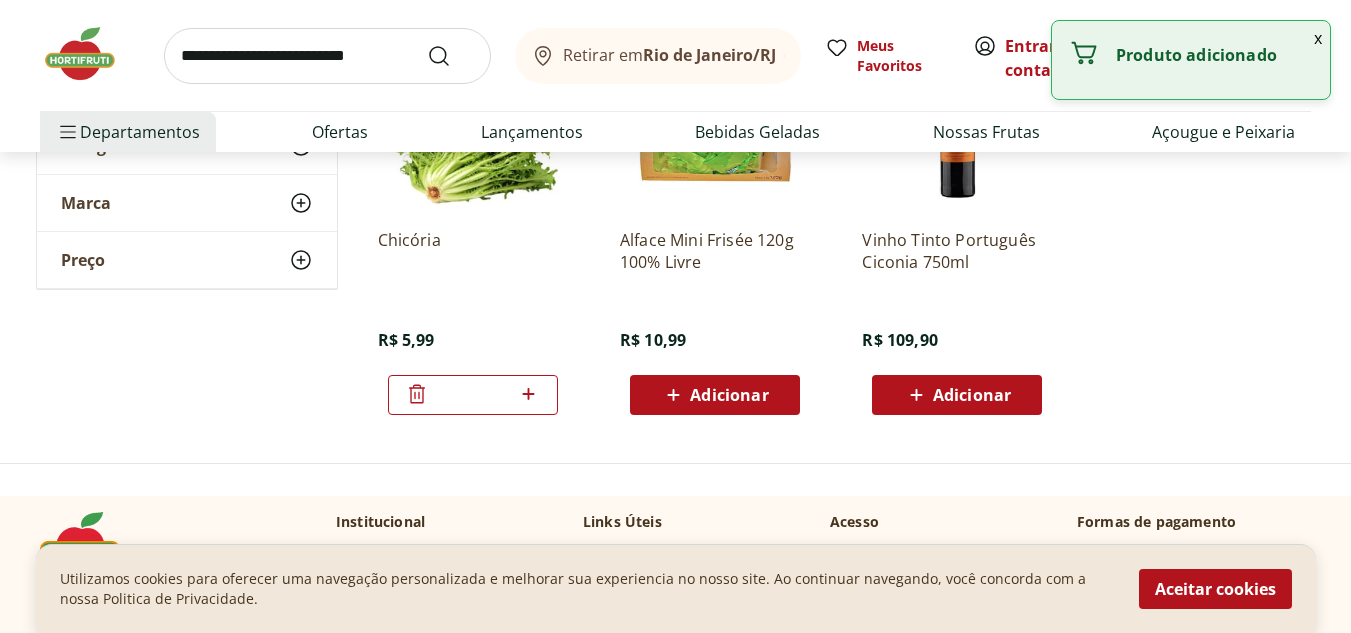 click 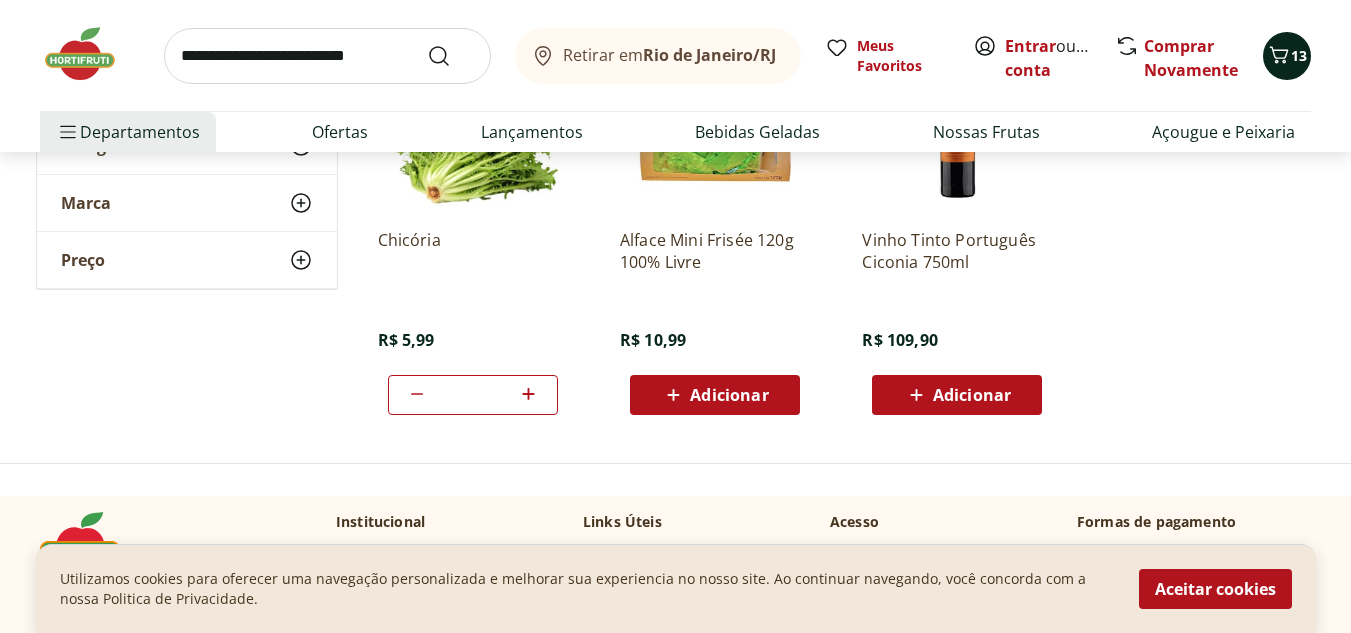 click 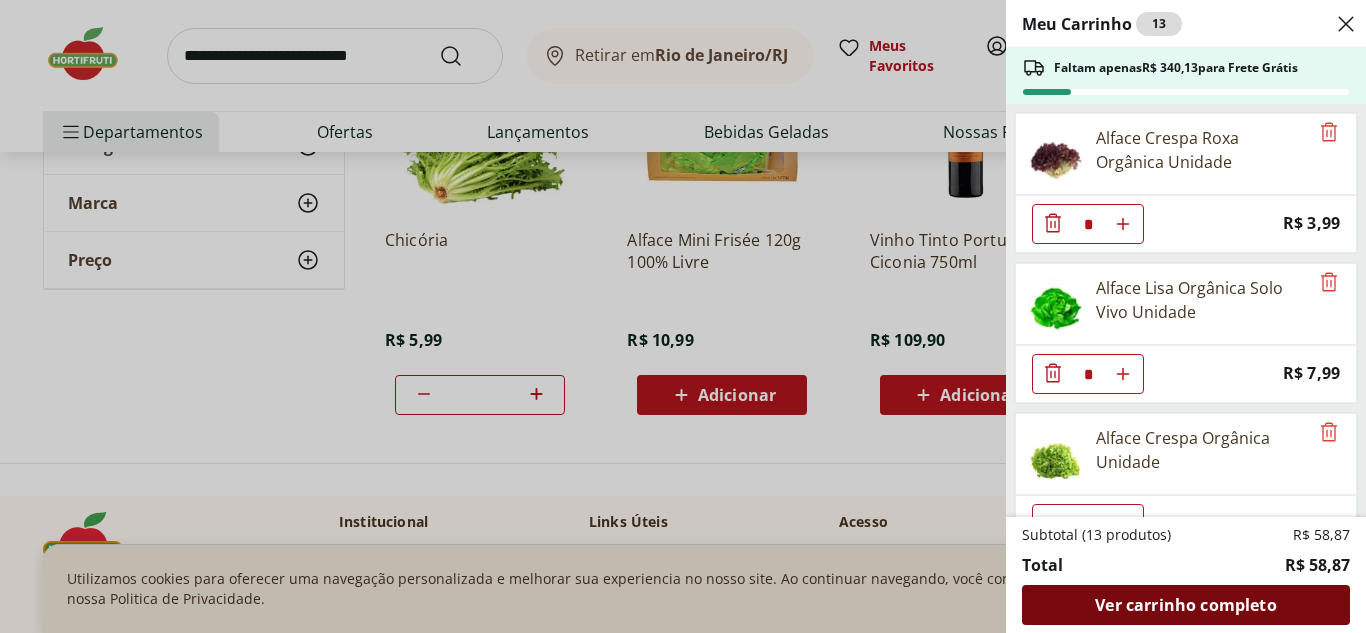 click on "Ver carrinho completo" at bounding box center [1185, 605] 